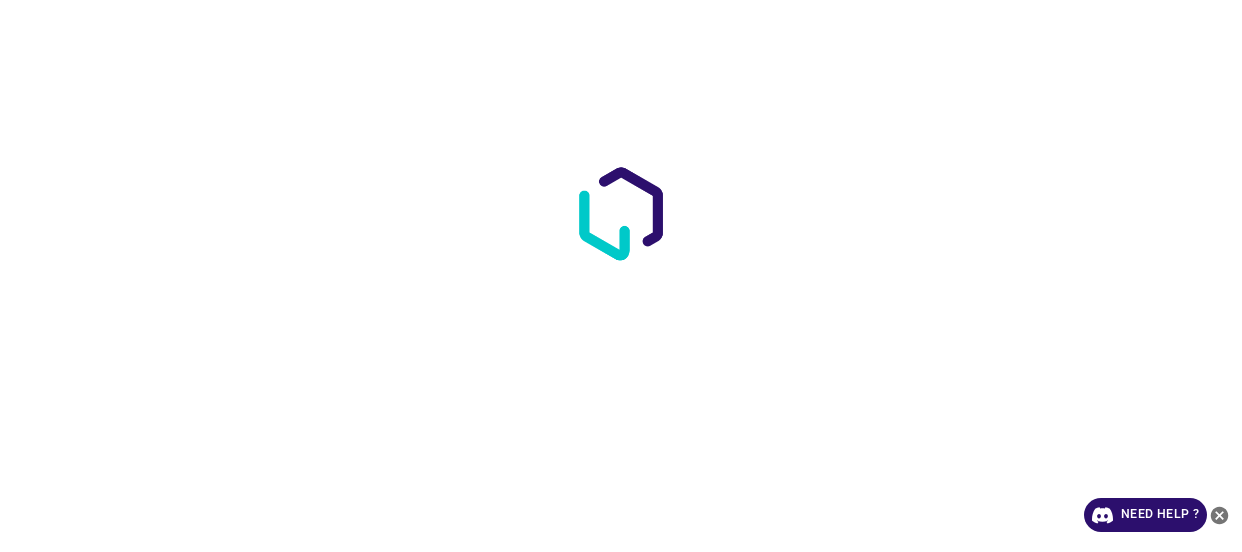 scroll, scrollTop: 0, scrollLeft: 0, axis: both 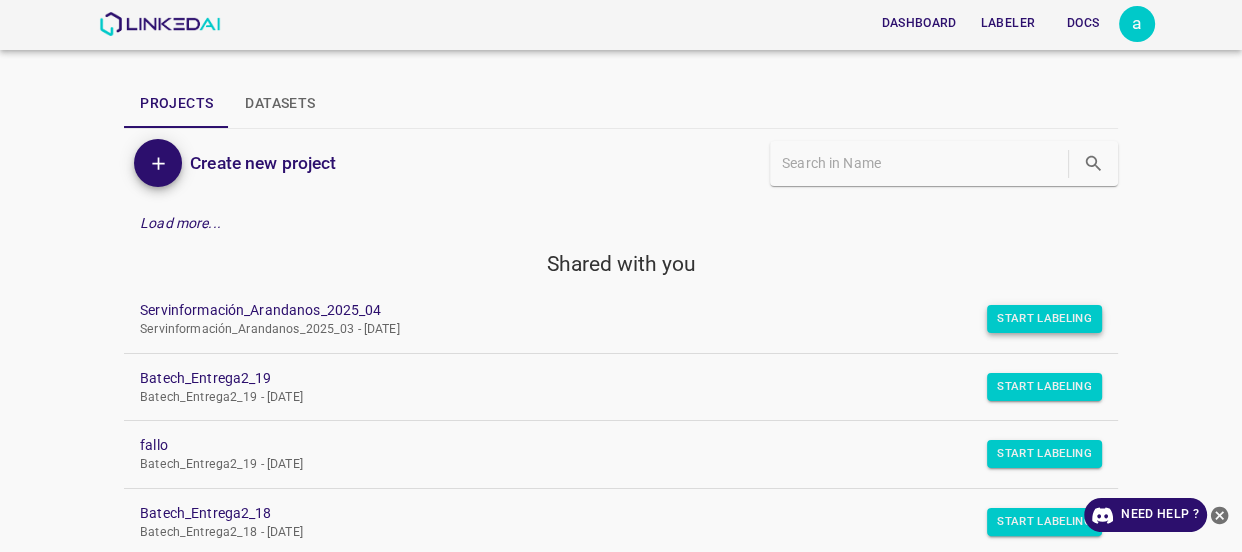 click on "Start Labeling" at bounding box center [1044, 319] 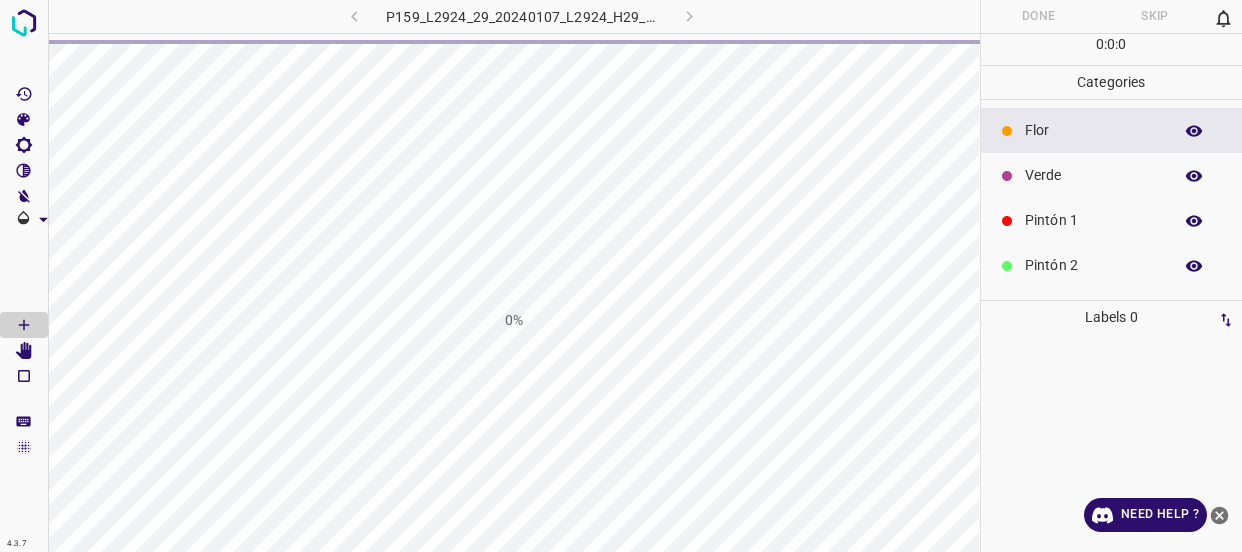 scroll, scrollTop: 0, scrollLeft: 0, axis: both 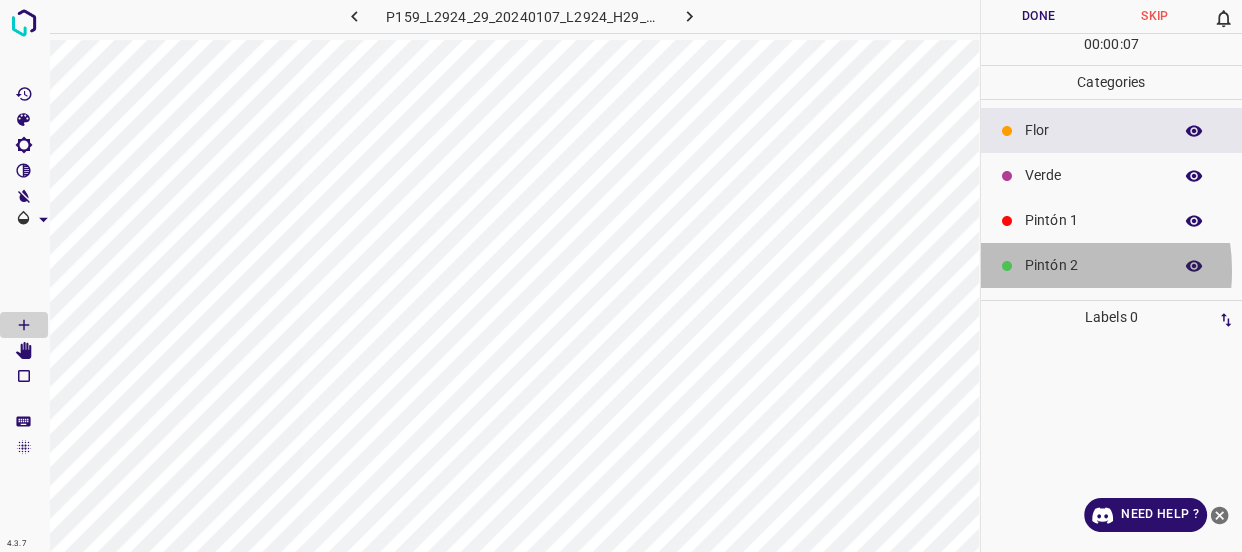 click on "Pintón 2" at bounding box center [1093, 265] 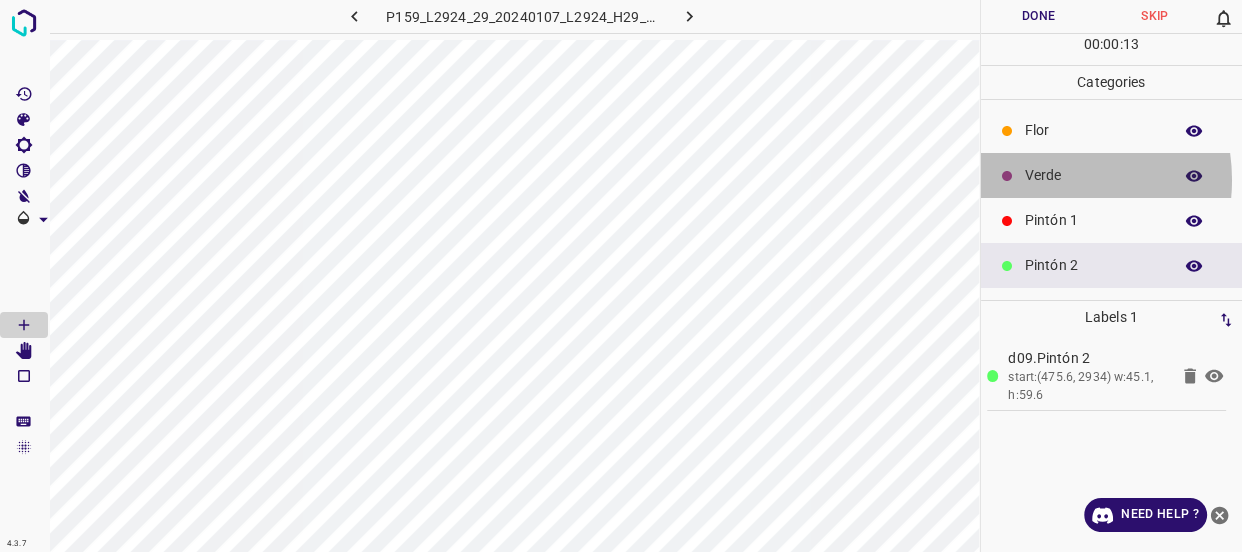 click on "Verde" at bounding box center [1093, 175] 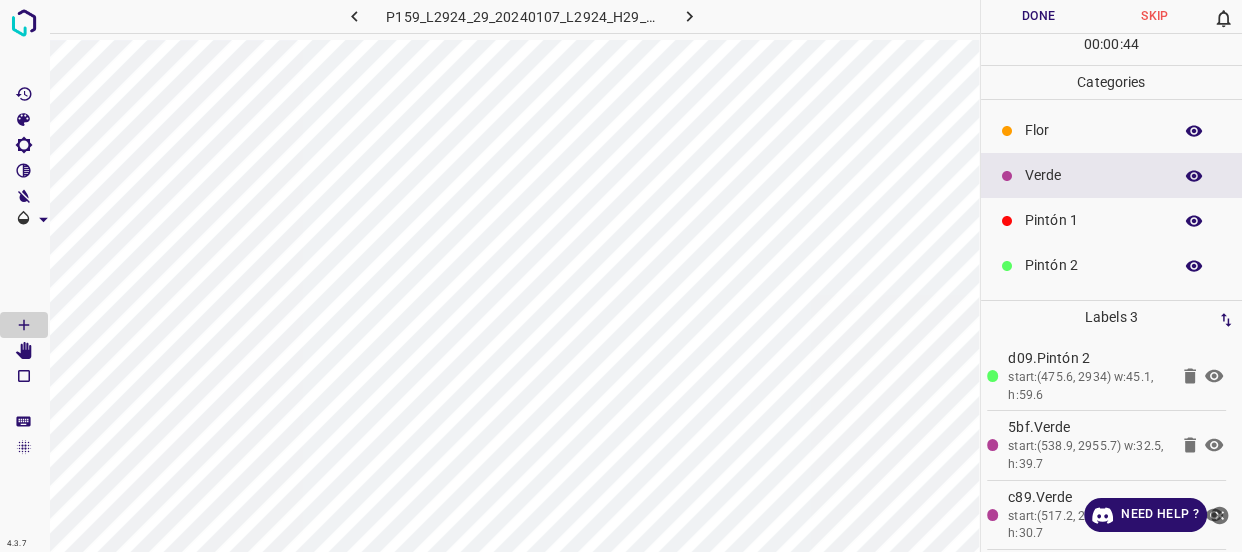 scroll, scrollTop: 175, scrollLeft: 0, axis: vertical 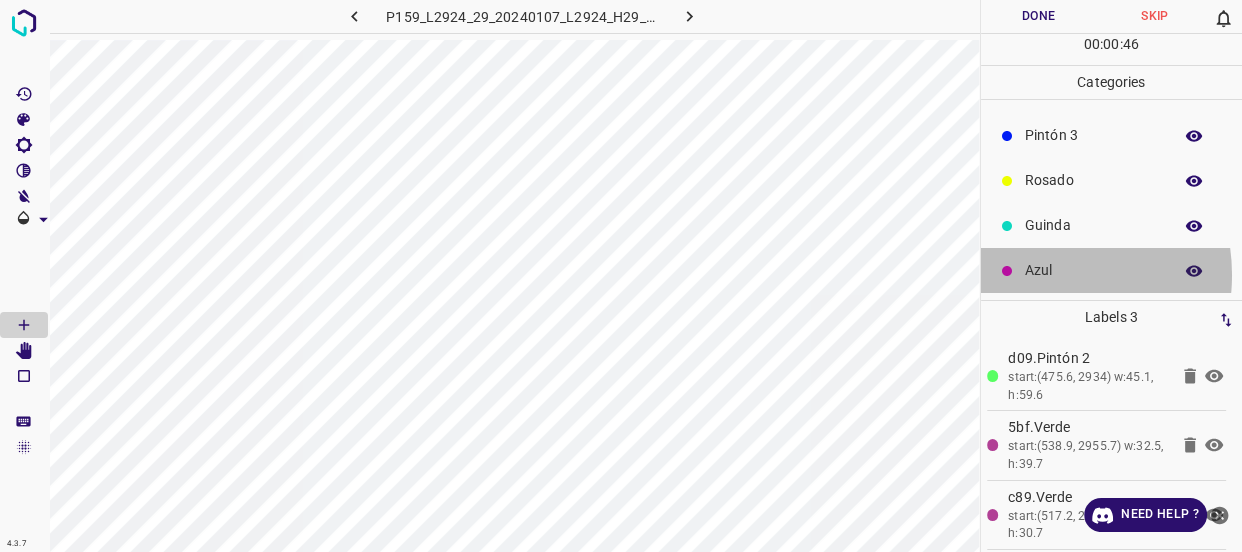 click on "Azul" at bounding box center (1093, 270) 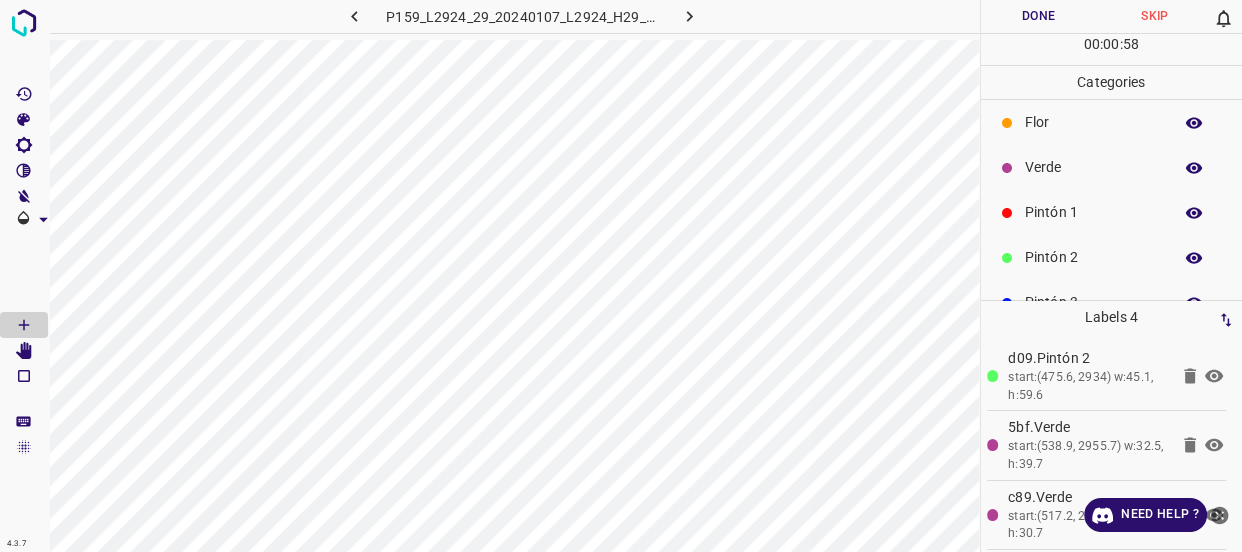 scroll, scrollTop: 0, scrollLeft: 0, axis: both 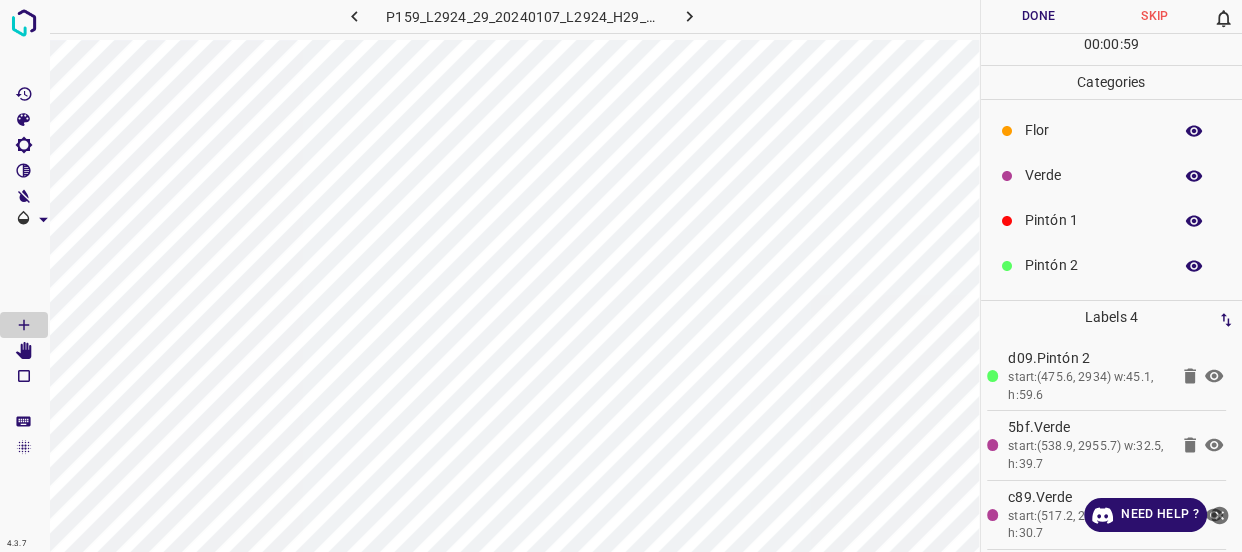 click on "Pintón 1" at bounding box center (1093, 220) 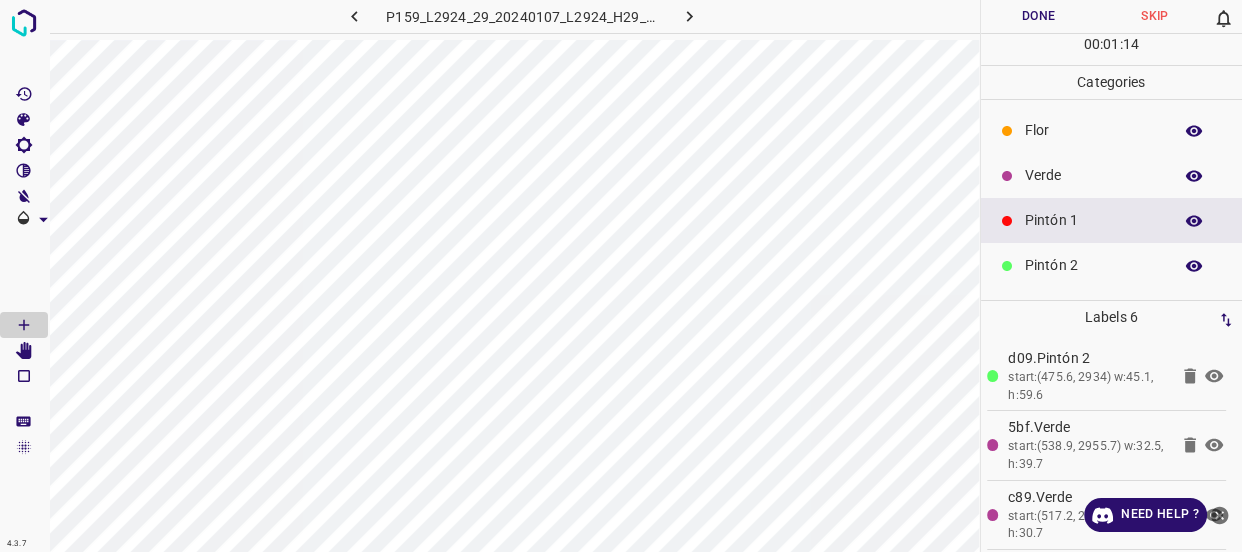 click on "Verde" at bounding box center (1093, 175) 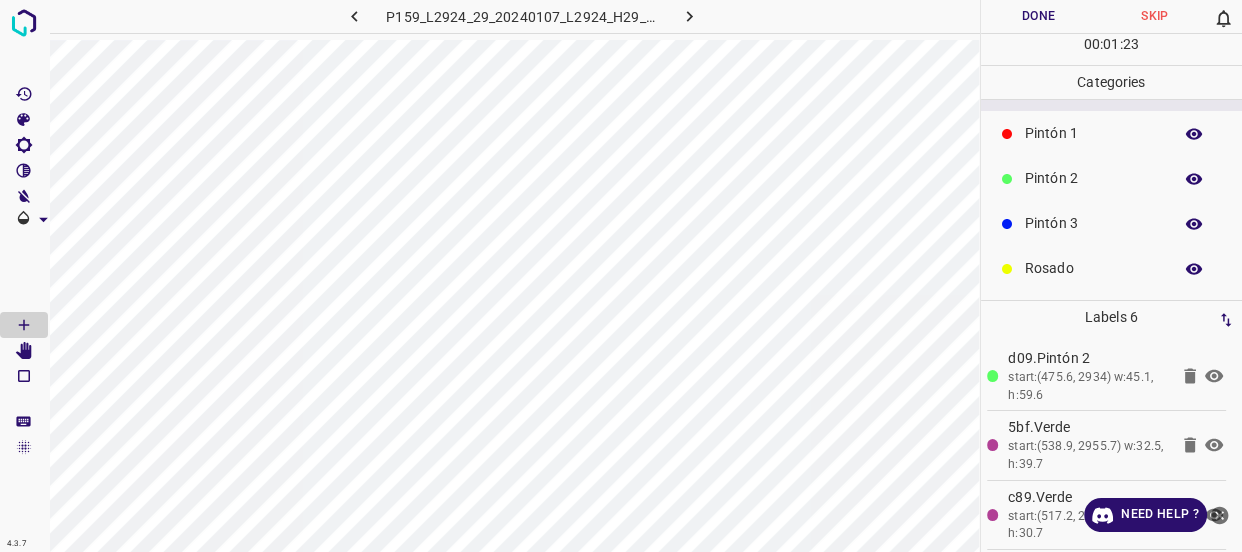 scroll, scrollTop: 175, scrollLeft: 0, axis: vertical 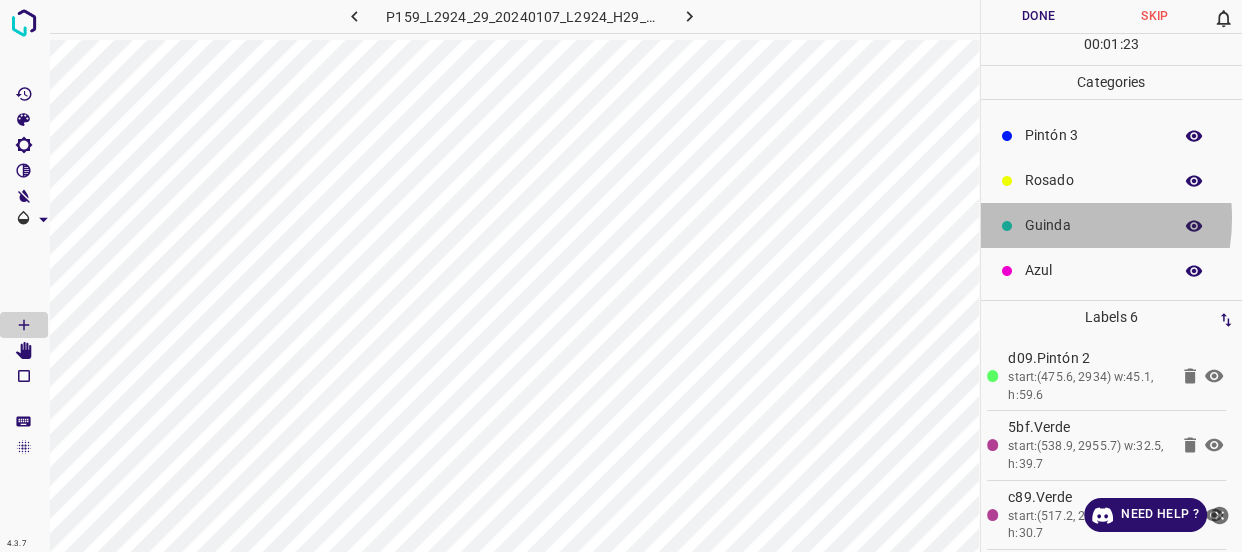 click on "Guinda" at bounding box center (1093, 225) 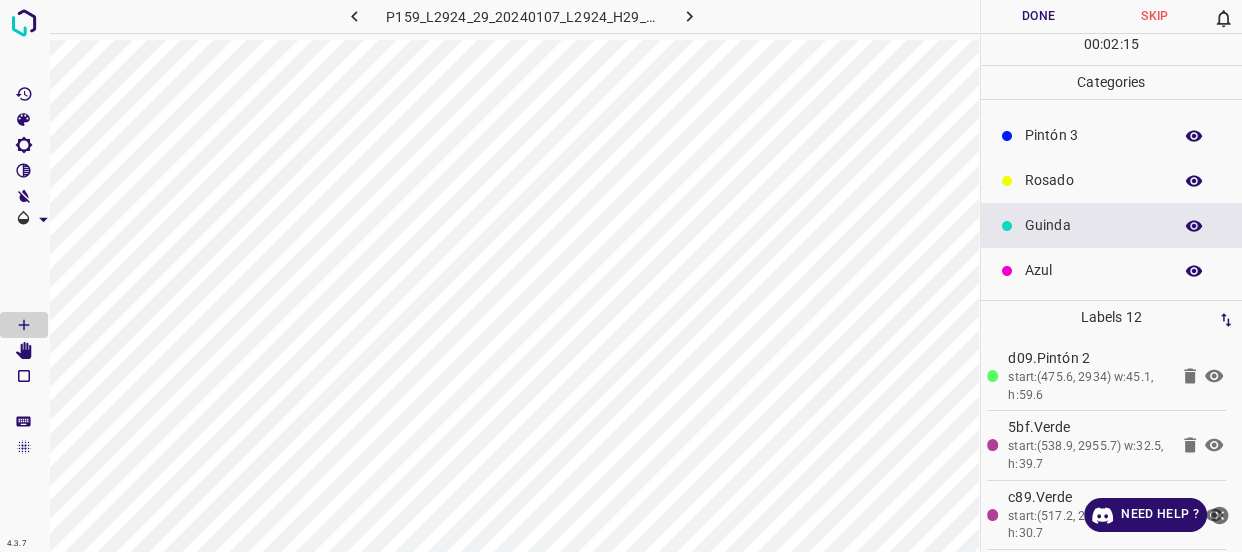 click on "Rosado" at bounding box center (1093, 180) 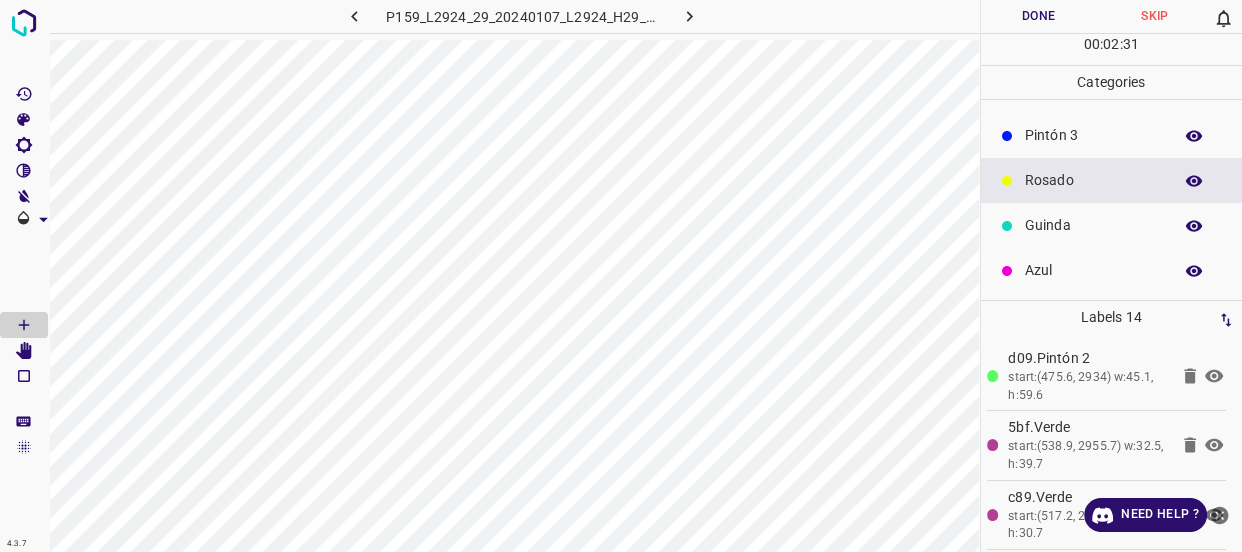 click on "Guinda" at bounding box center [1093, 225] 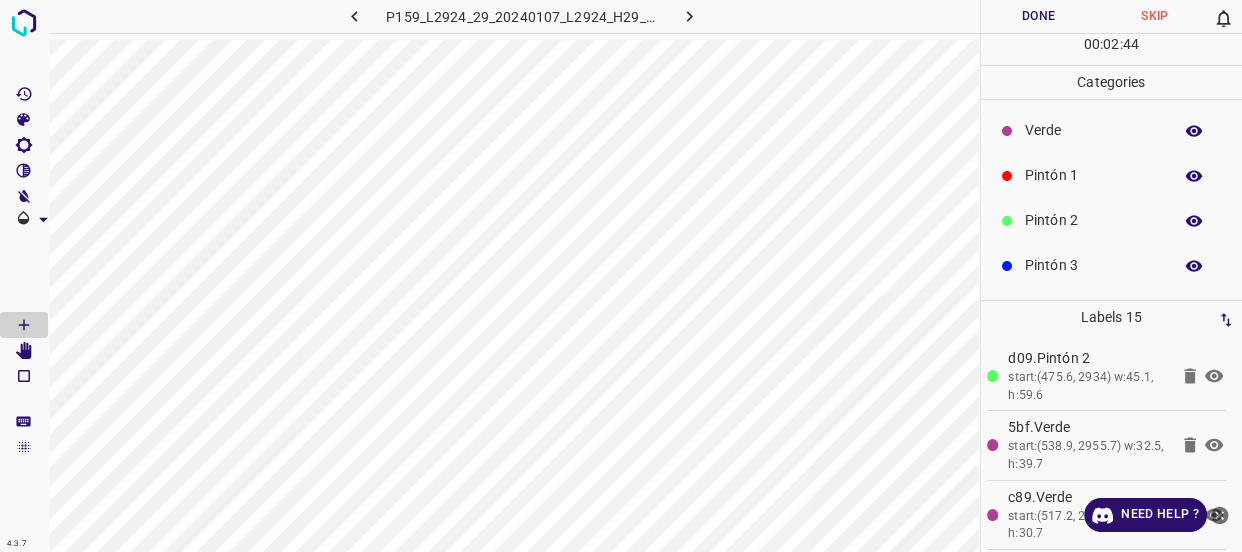scroll, scrollTop: 0, scrollLeft: 0, axis: both 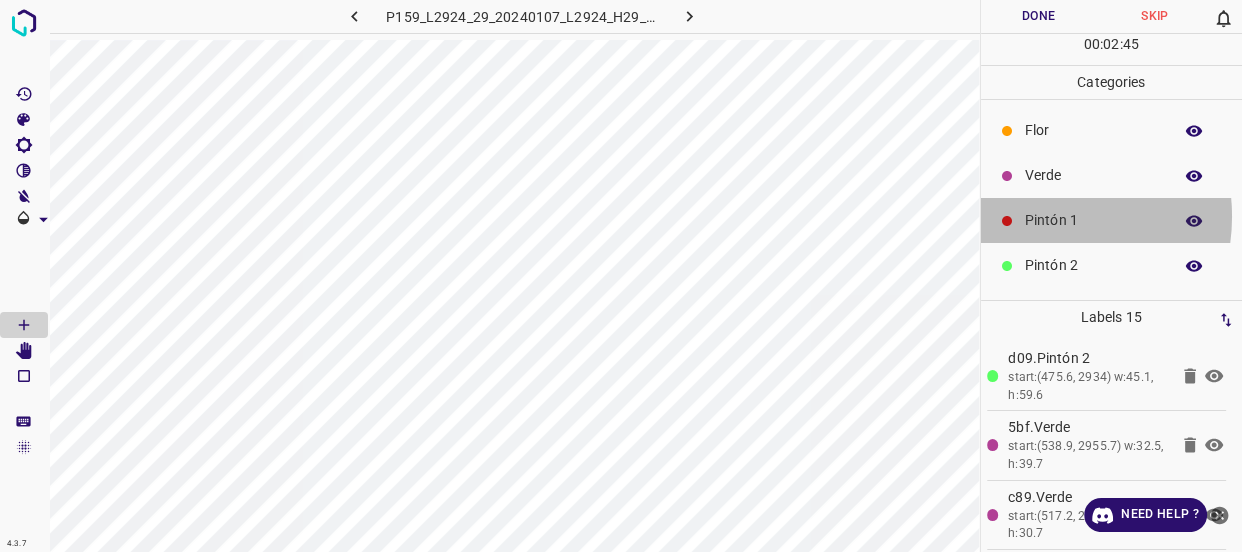 click on "Pintón 1" at bounding box center (1093, 220) 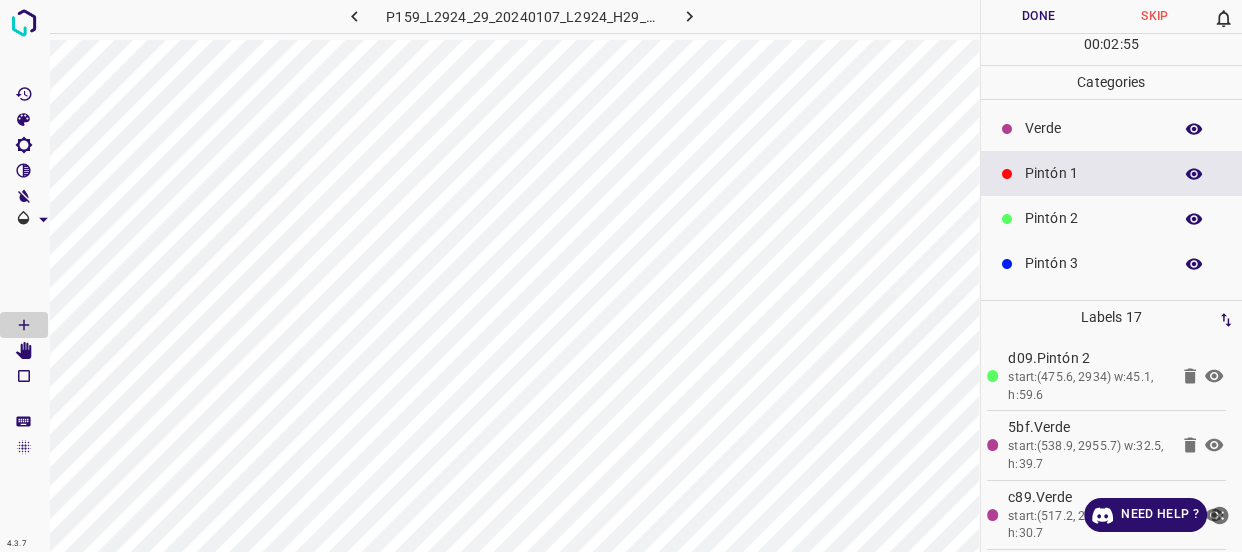 scroll, scrollTop: 90, scrollLeft: 0, axis: vertical 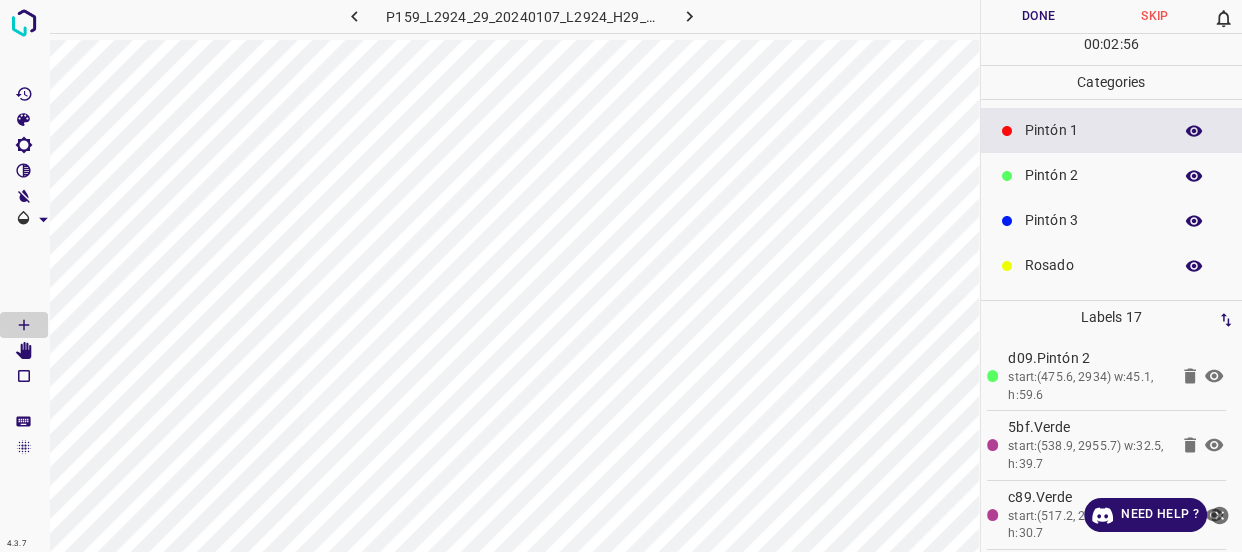 click on "Pintón 3" at bounding box center (1093, 220) 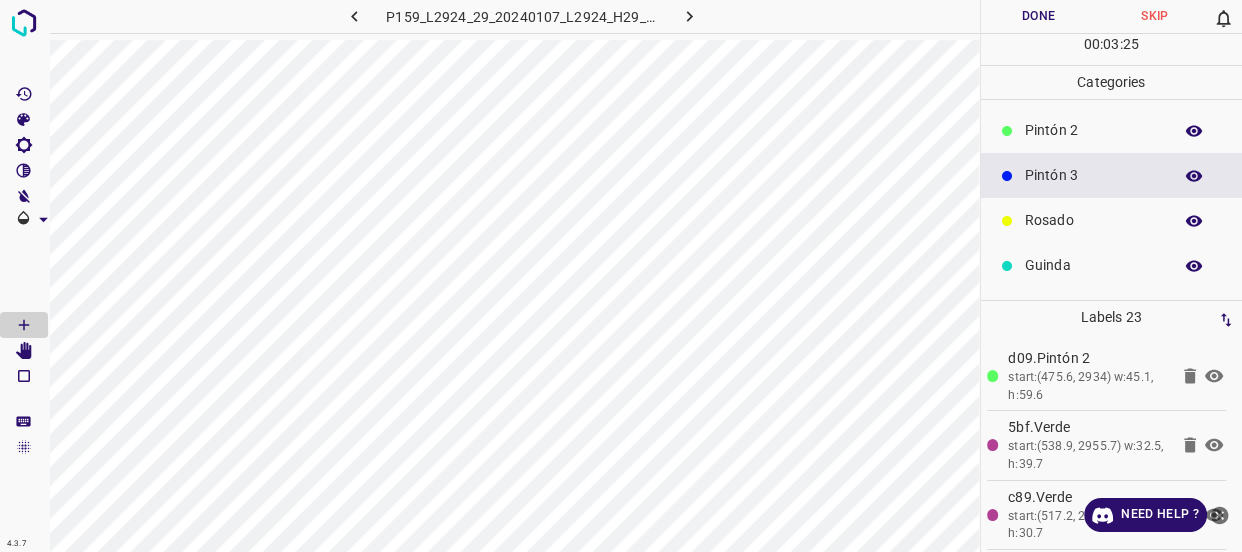 scroll, scrollTop: 175, scrollLeft: 0, axis: vertical 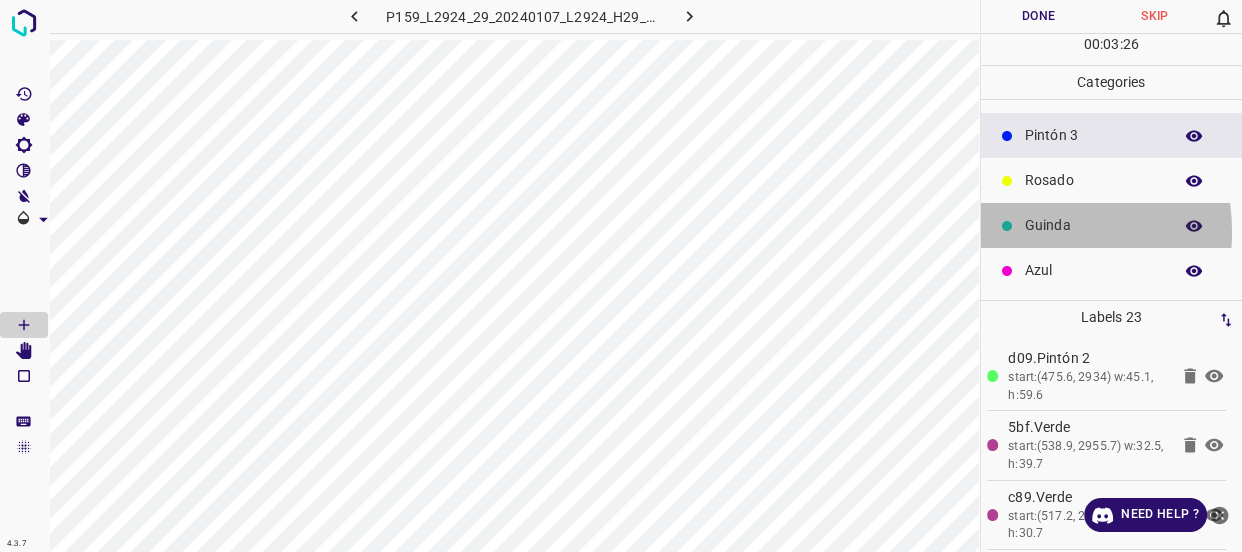 click on "Guinda" at bounding box center (1093, 225) 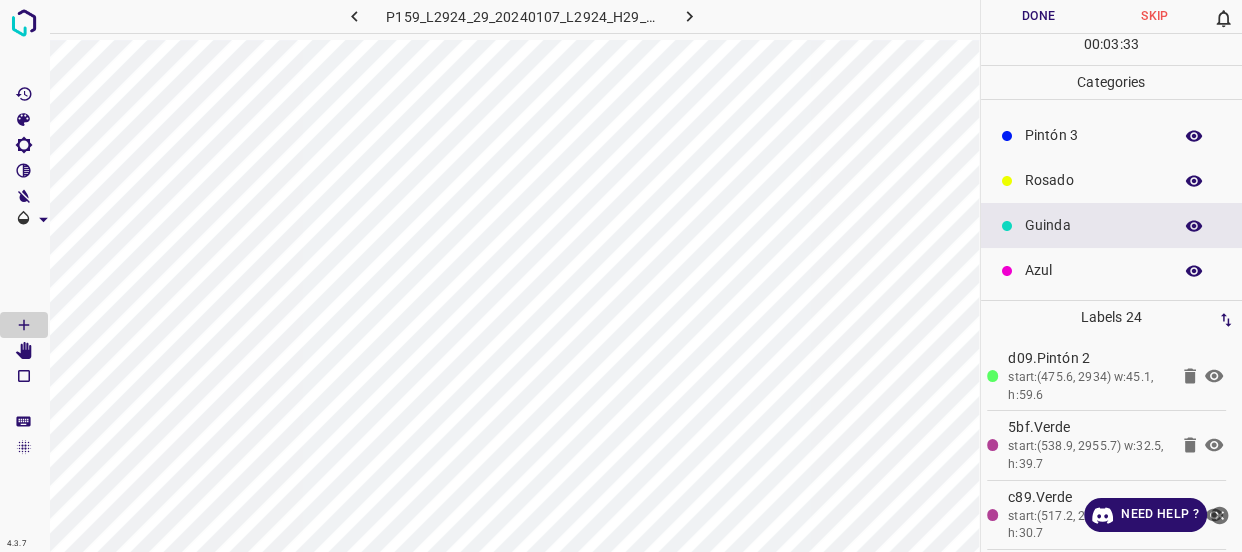 click on "Pintón 3" at bounding box center [1093, 135] 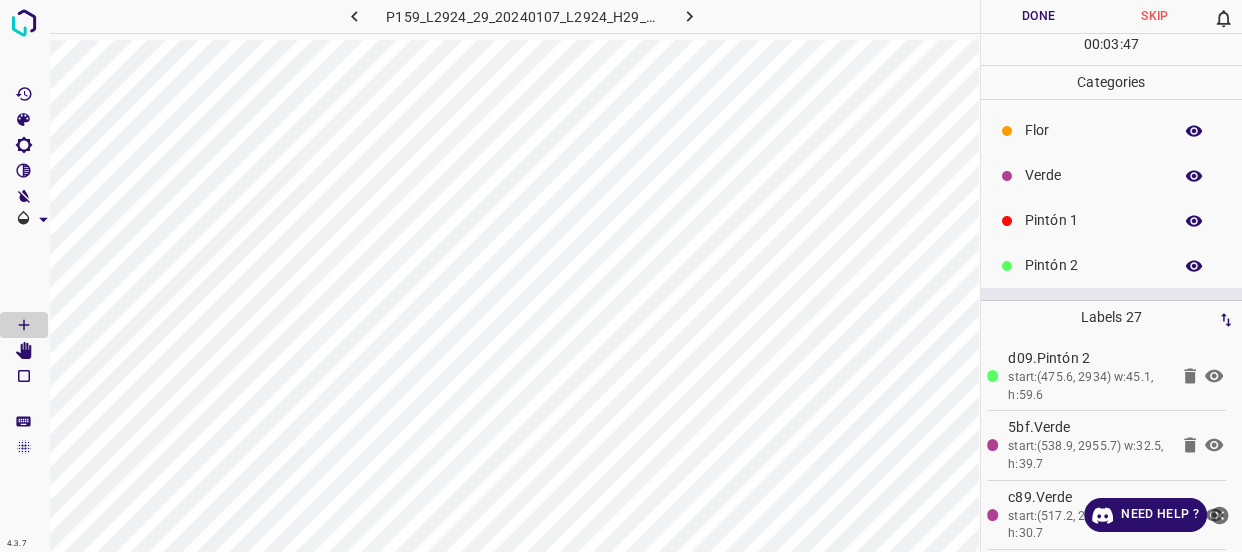 scroll, scrollTop: 0, scrollLeft: 0, axis: both 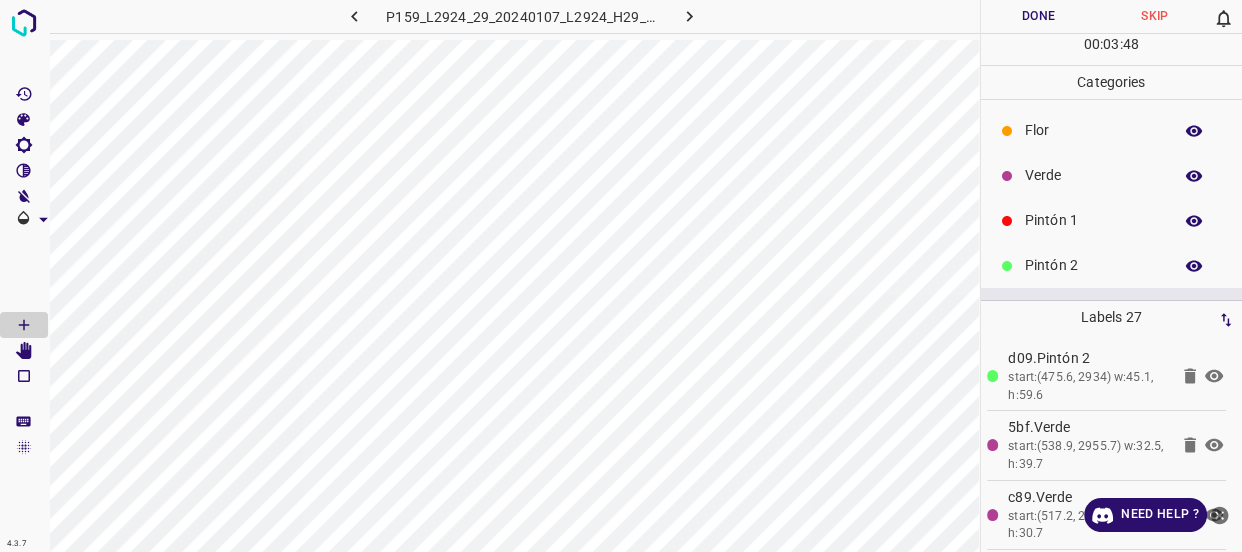 click on "Pintón 1" at bounding box center [1093, 220] 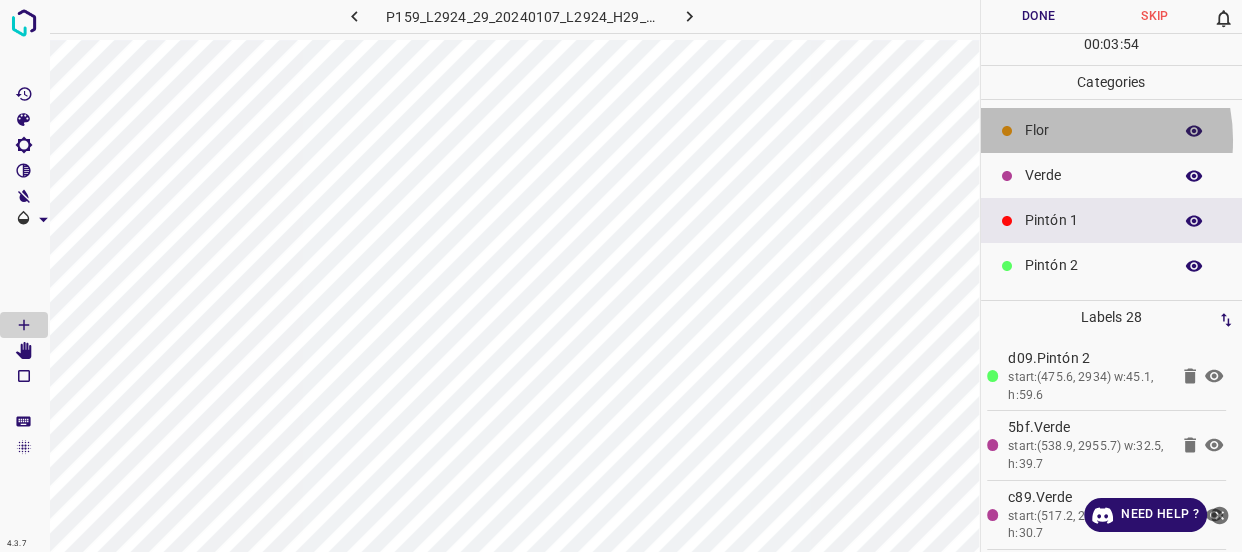 click on "Flor" at bounding box center [1093, 130] 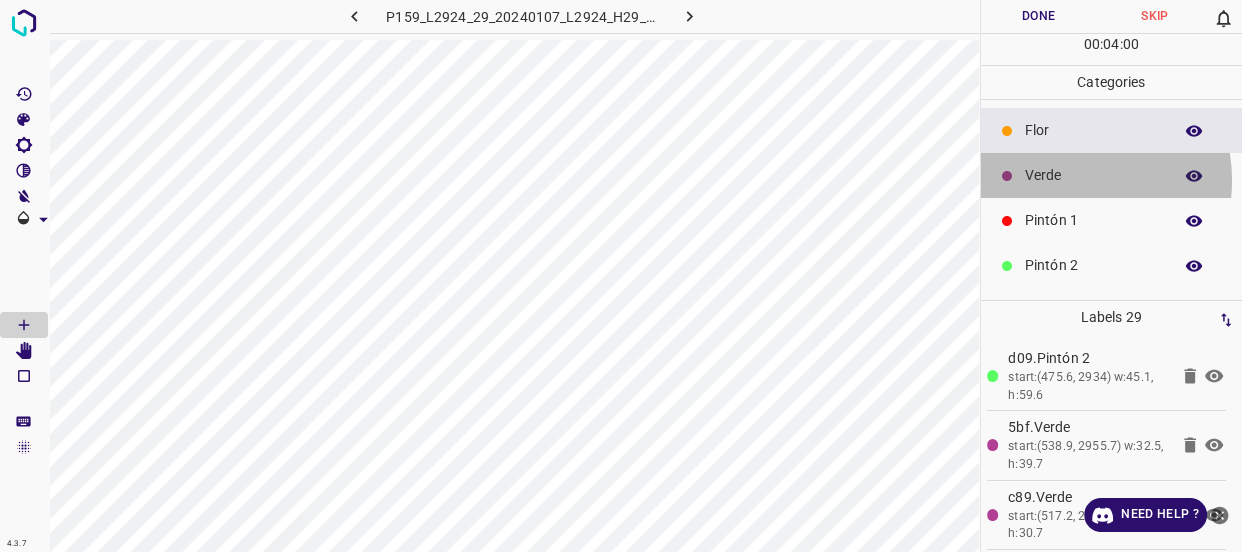 click on "Verde" at bounding box center [1093, 175] 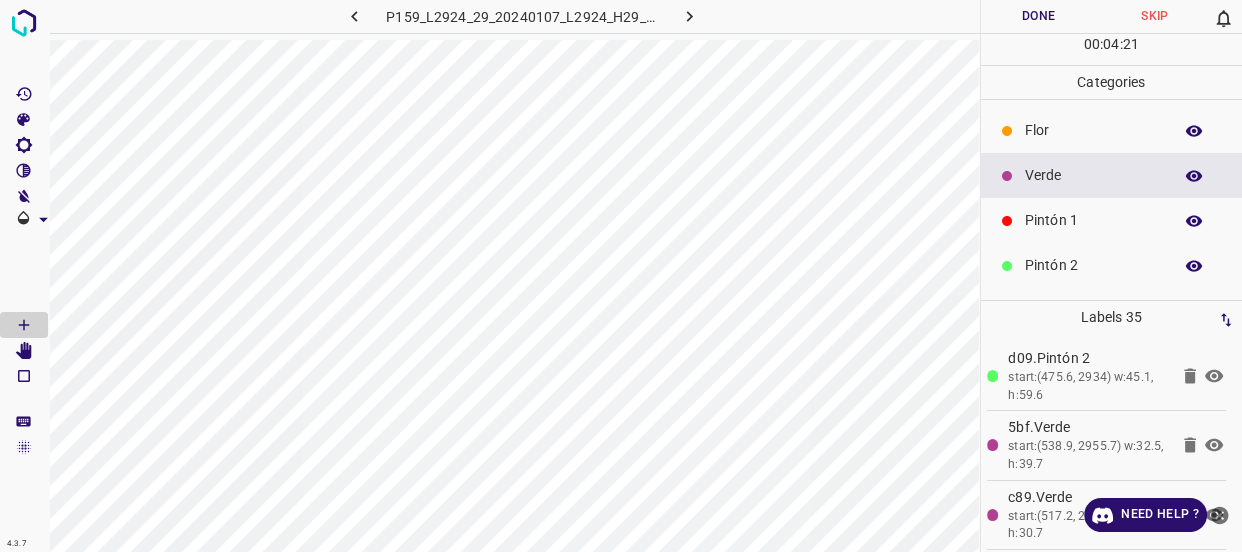 scroll, scrollTop: 90, scrollLeft: 0, axis: vertical 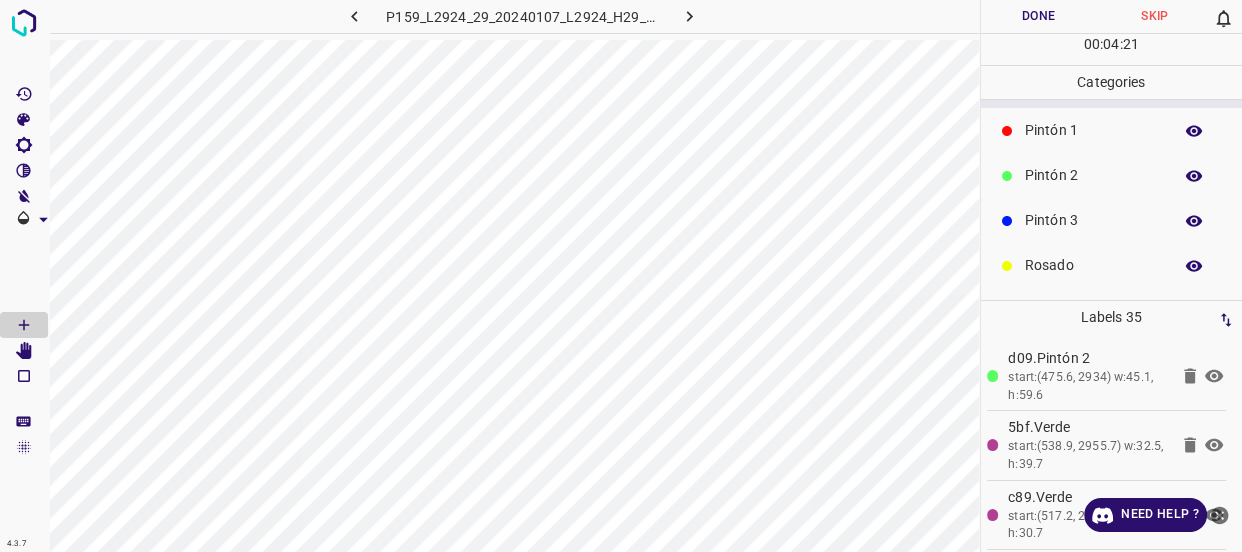 click on "Pintón 3" at bounding box center (1093, 220) 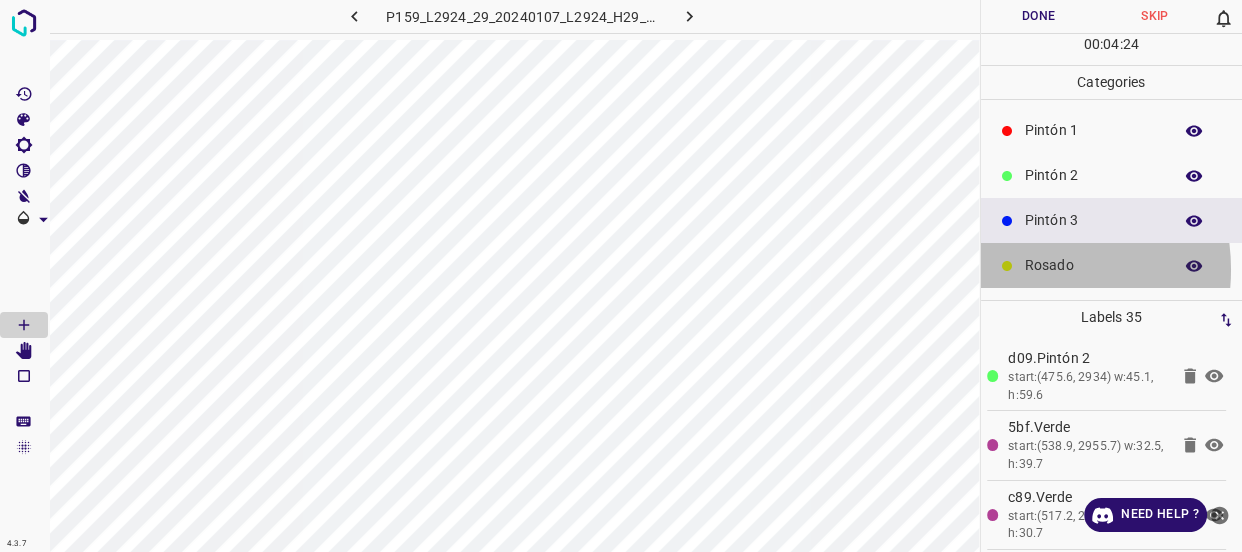 click on "Rosado" at bounding box center [1112, 265] 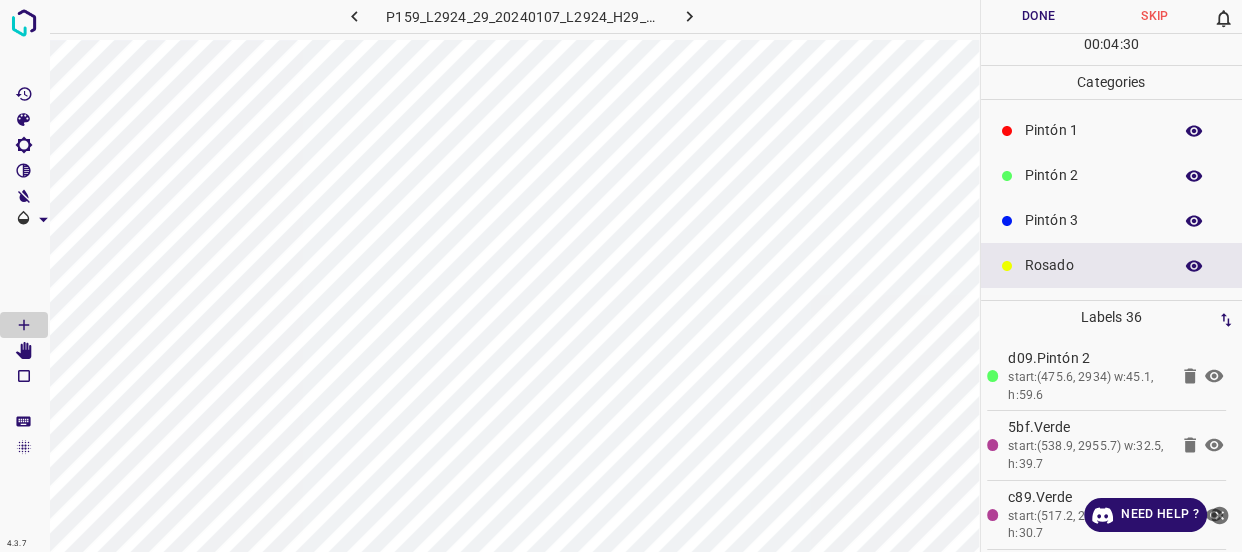 click on "Pintón 3" at bounding box center (1093, 220) 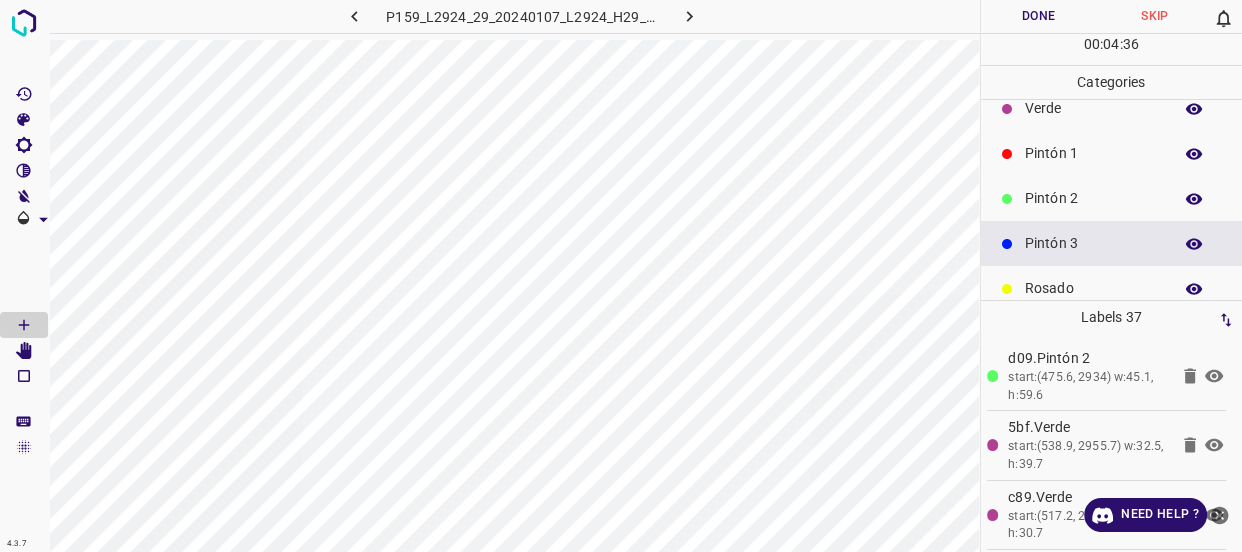 scroll, scrollTop: 175, scrollLeft: 0, axis: vertical 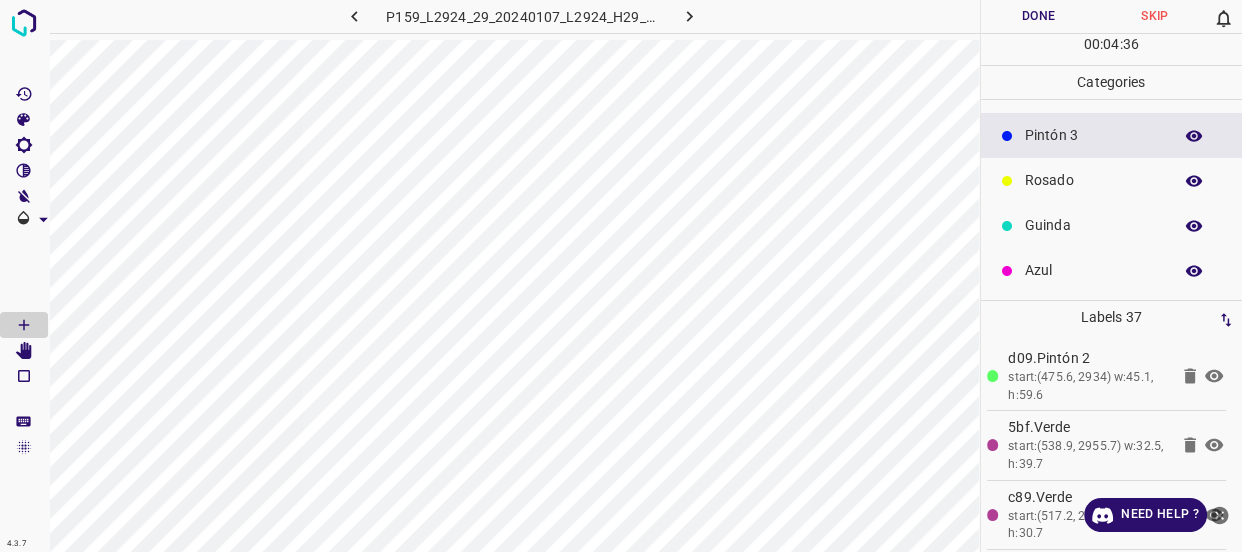 click on "Azul" at bounding box center [1093, 270] 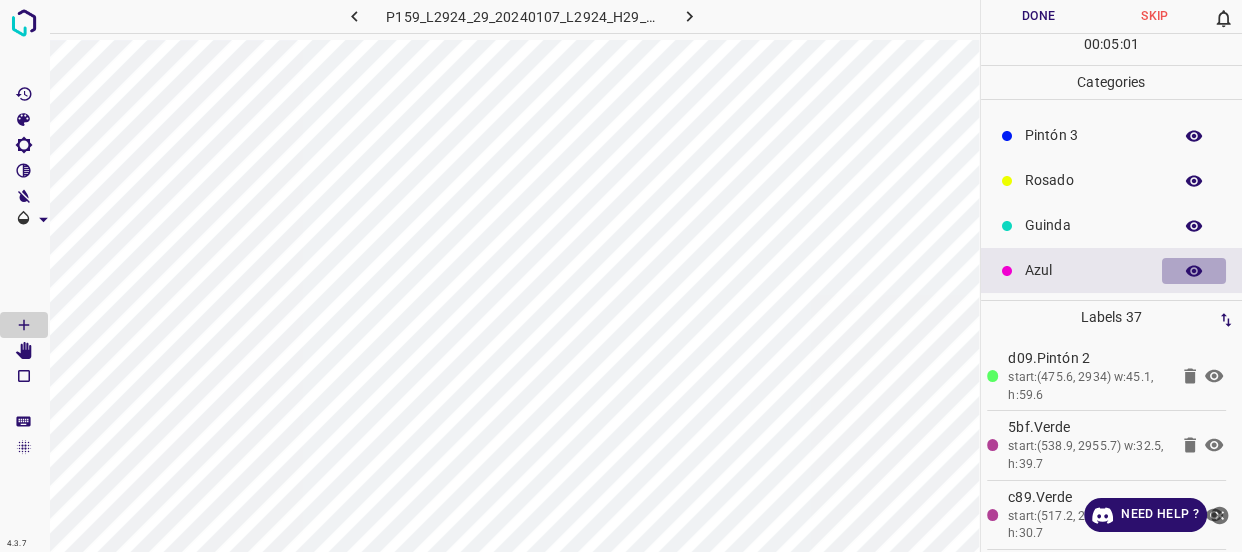 click 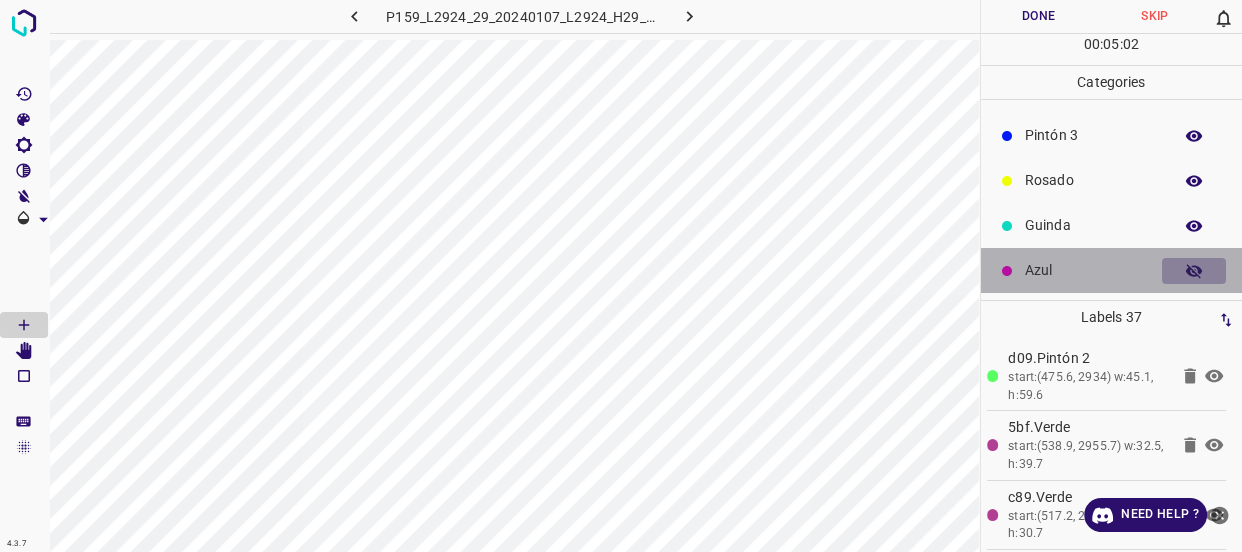 click 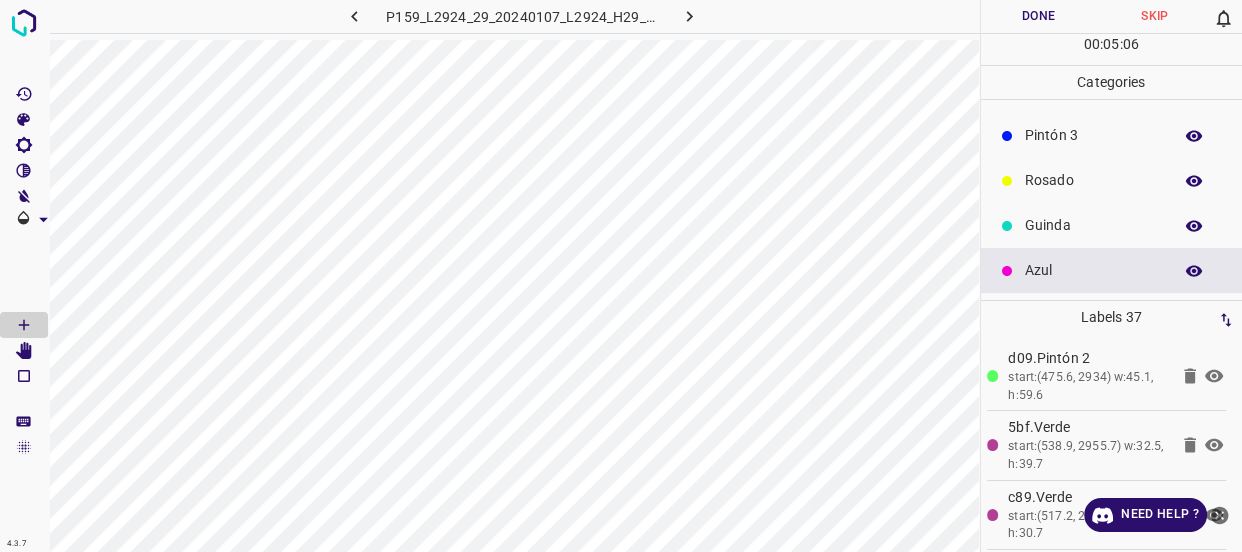 click 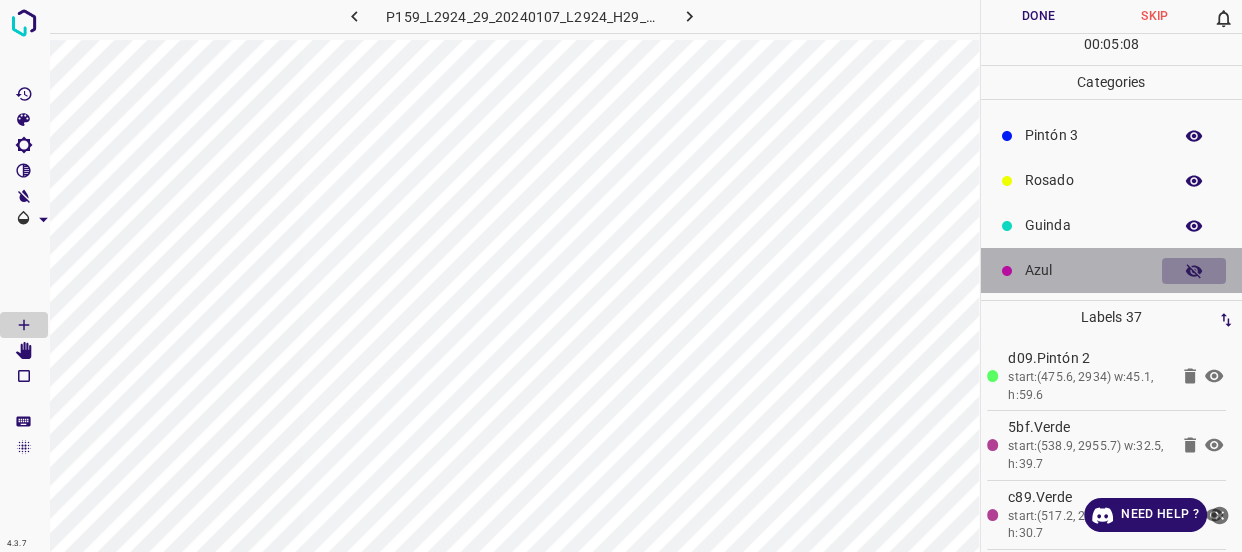 click 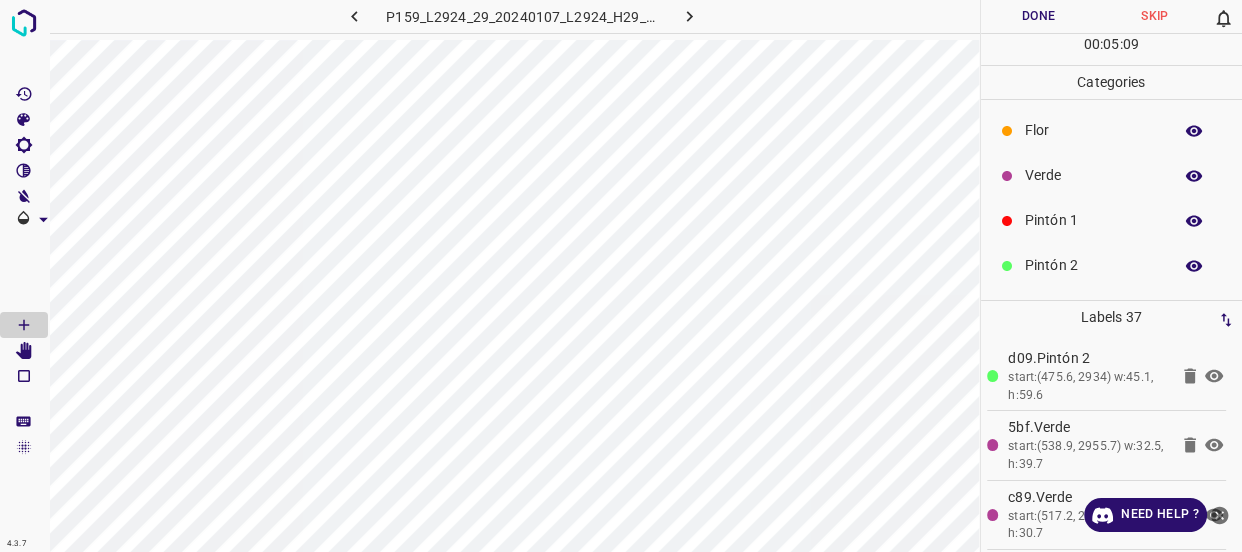 scroll, scrollTop: 0, scrollLeft: 0, axis: both 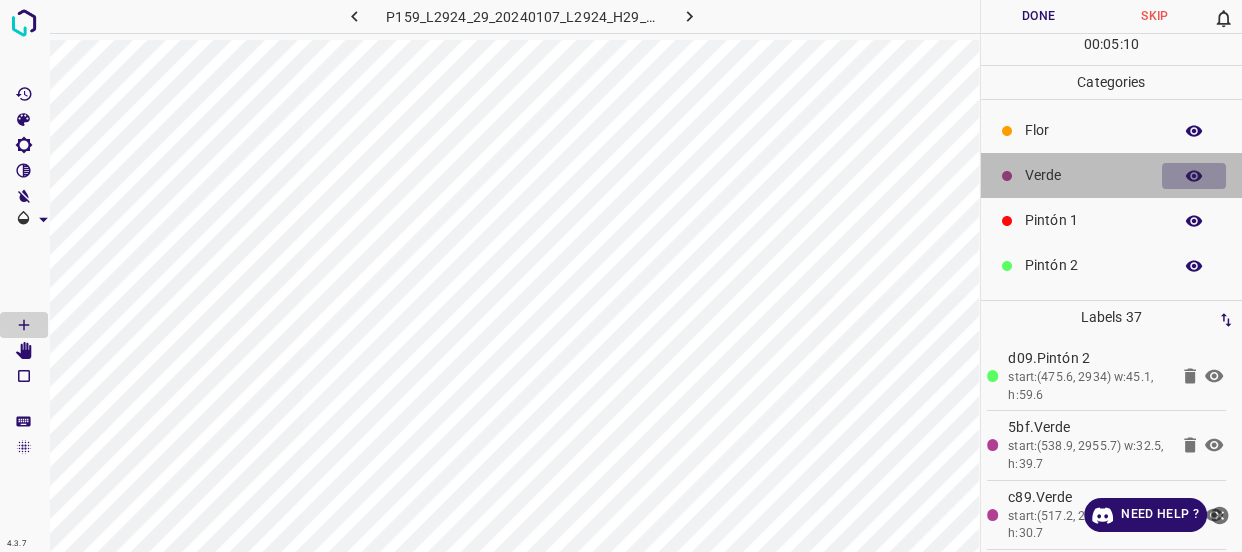 click 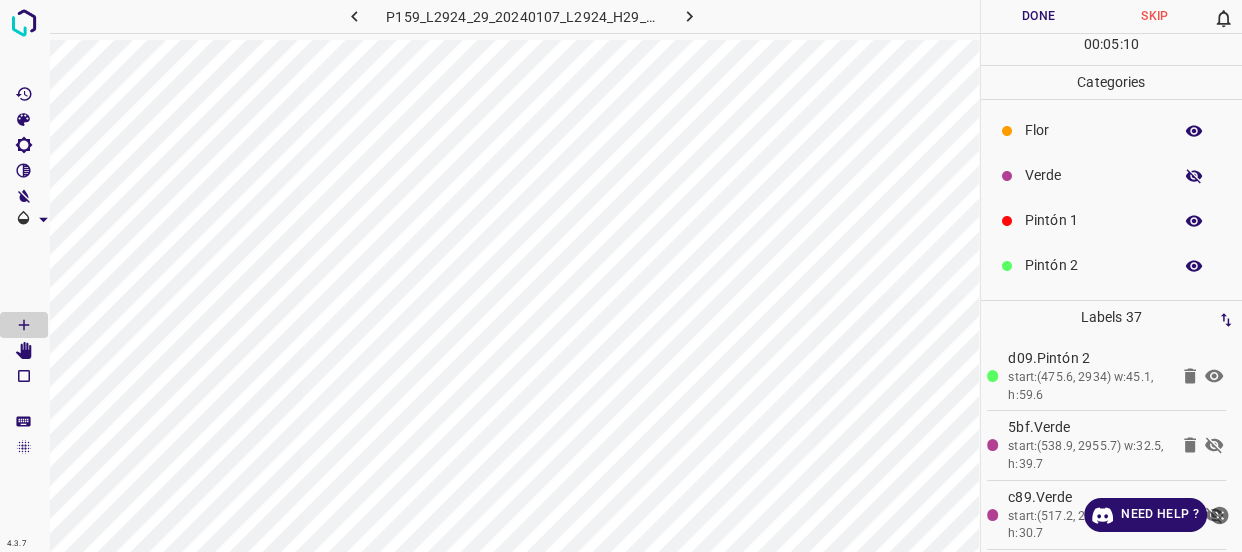 click 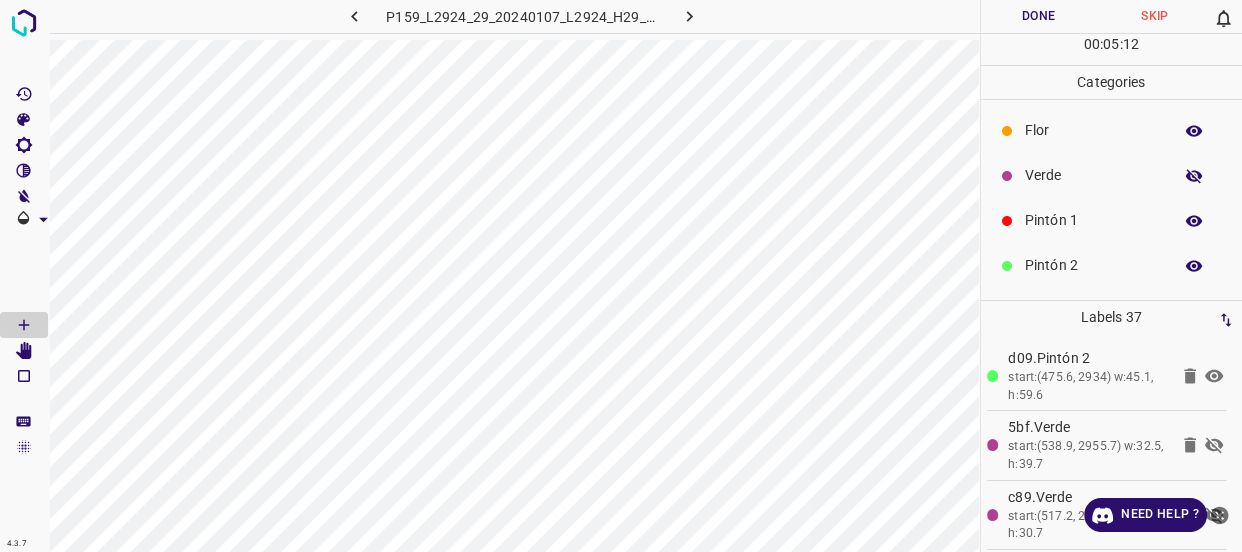 click 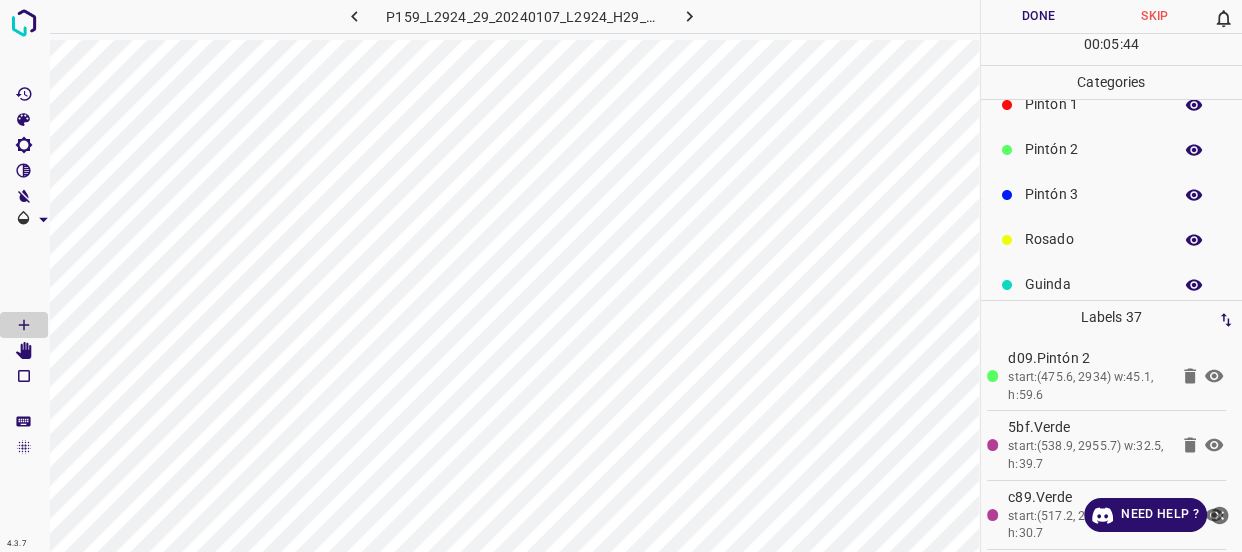 scroll, scrollTop: 175, scrollLeft: 0, axis: vertical 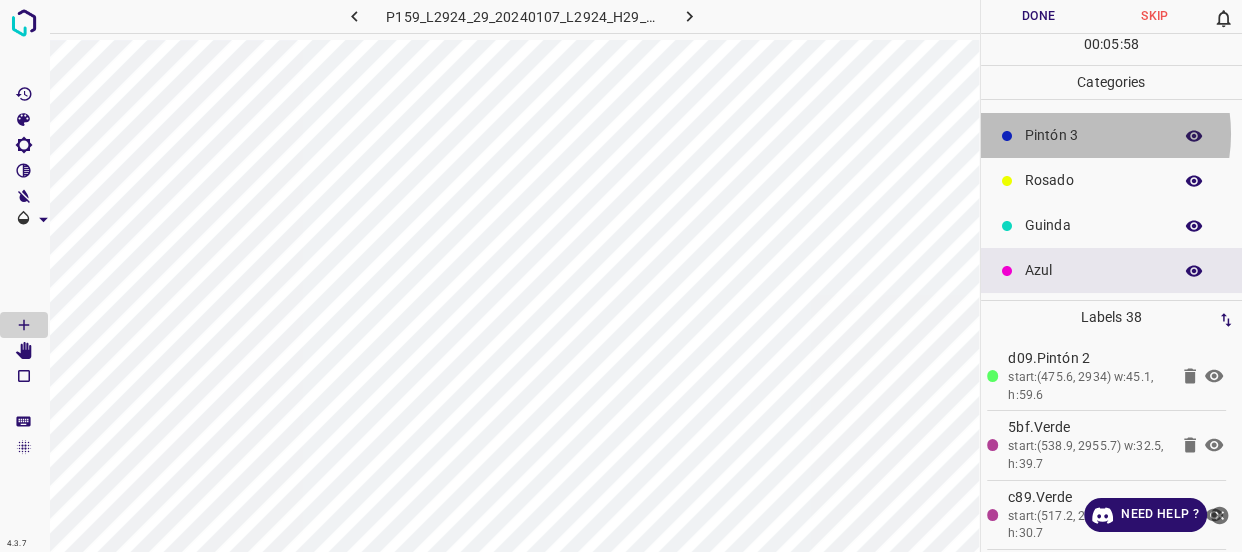 click on "Pintón 3" at bounding box center (1093, 135) 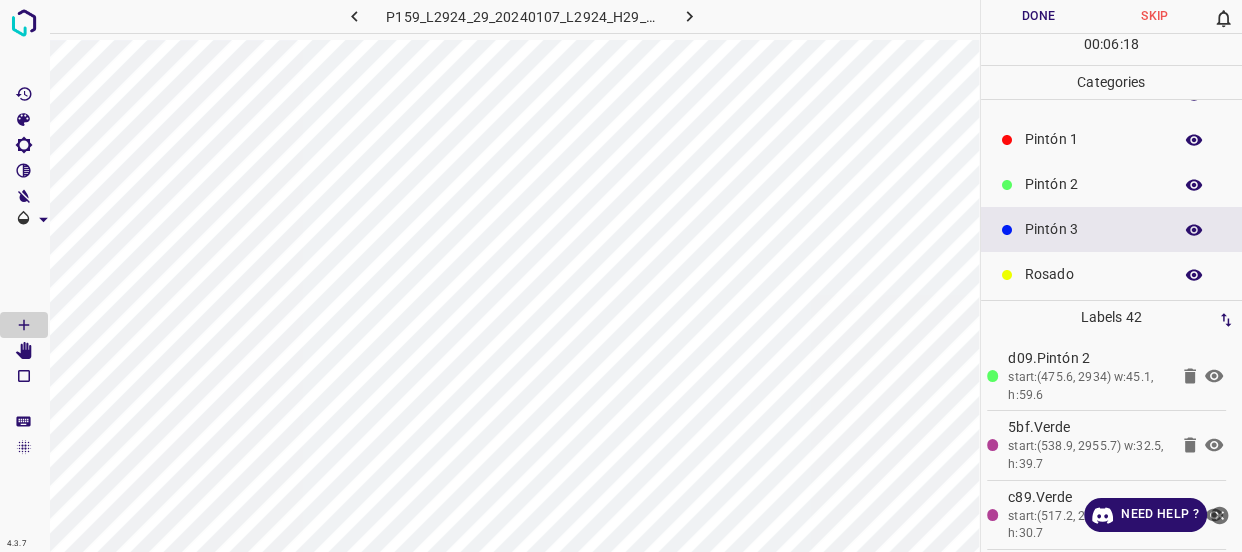 scroll, scrollTop: 0, scrollLeft: 0, axis: both 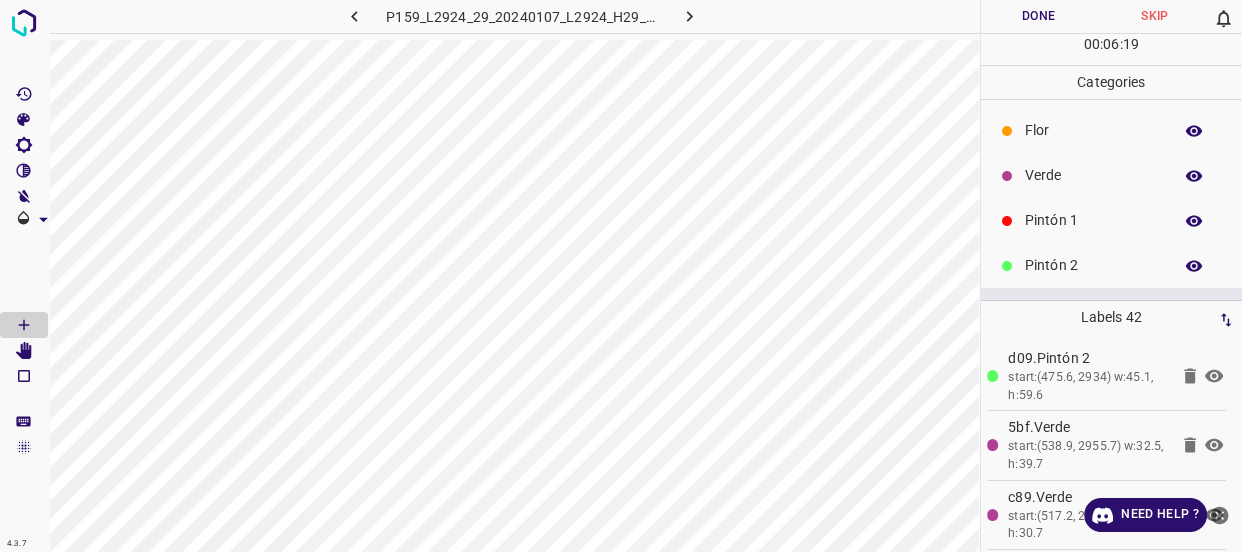 click on "Verde" at bounding box center (1093, 175) 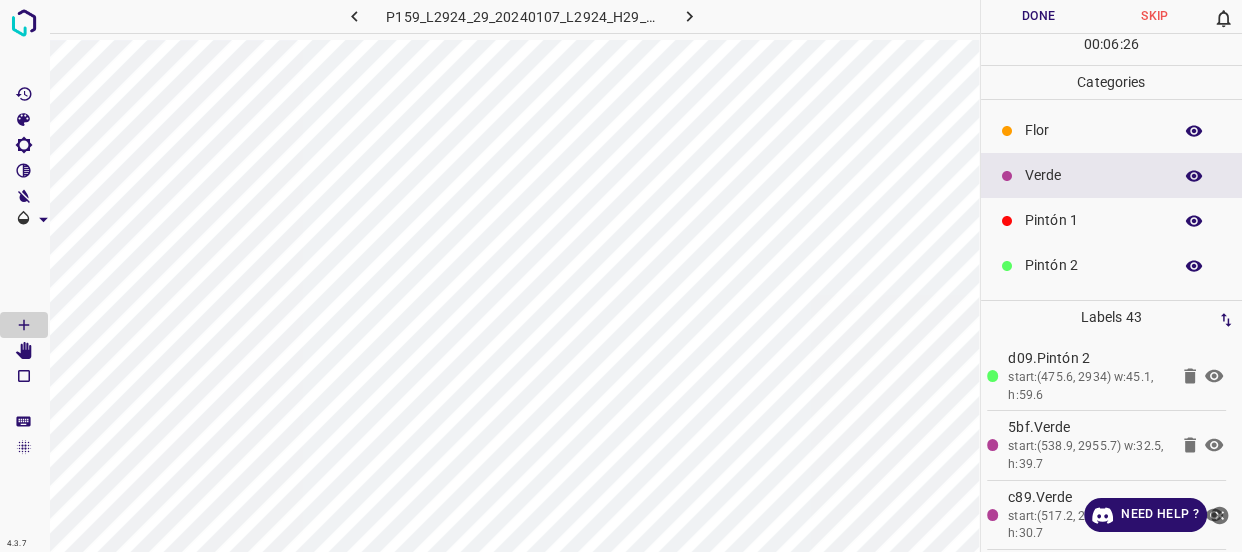 click on "Flor" at bounding box center (1093, 130) 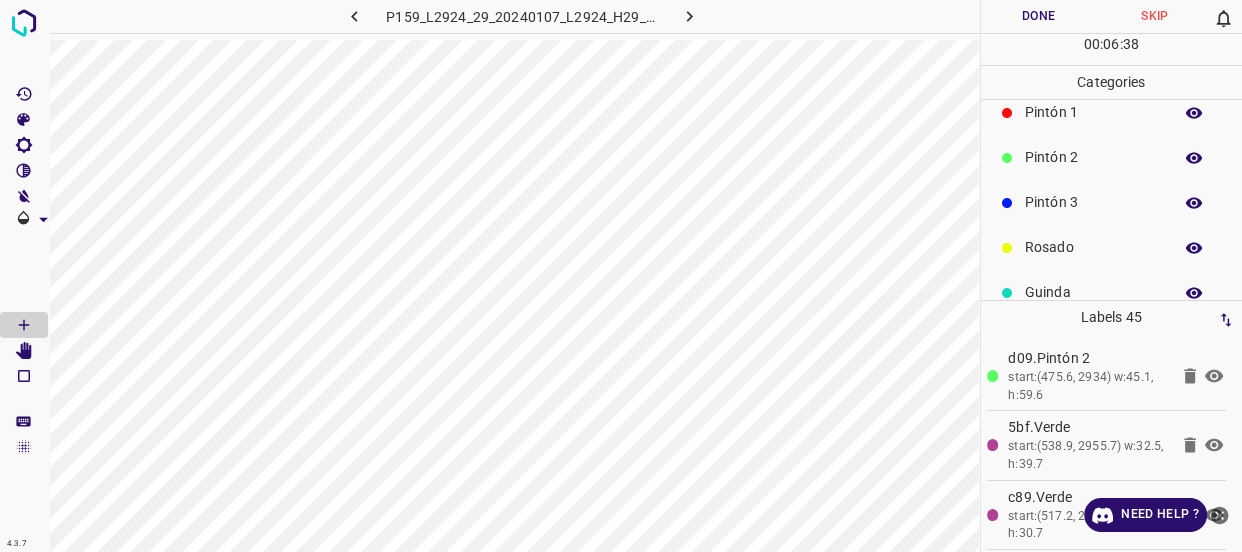 scroll, scrollTop: 175, scrollLeft: 0, axis: vertical 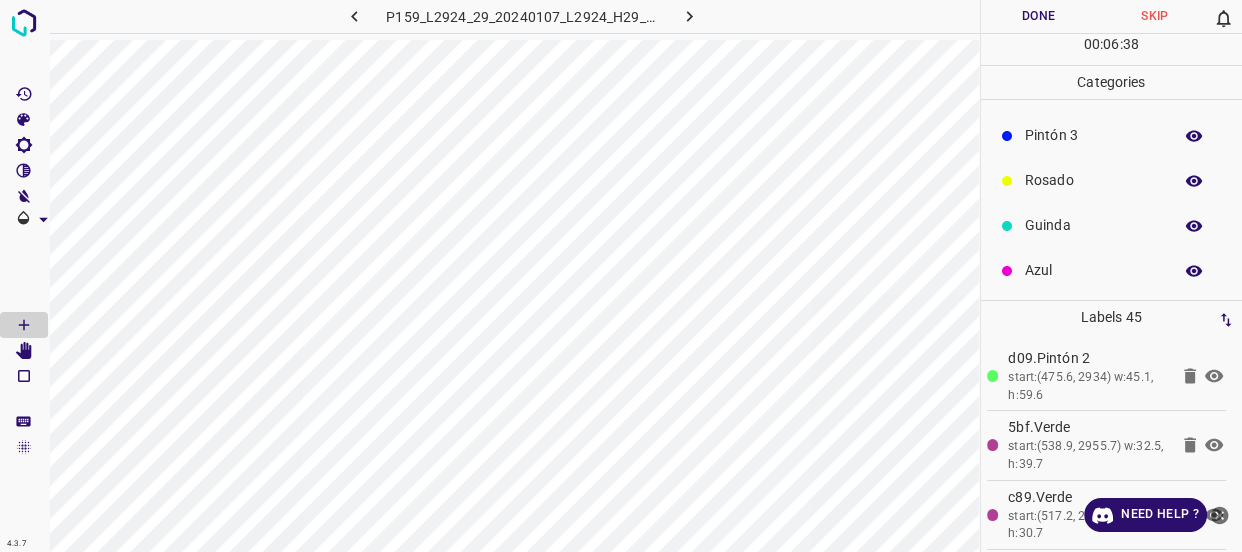 click on "Azul" at bounding box center [1093, 270] 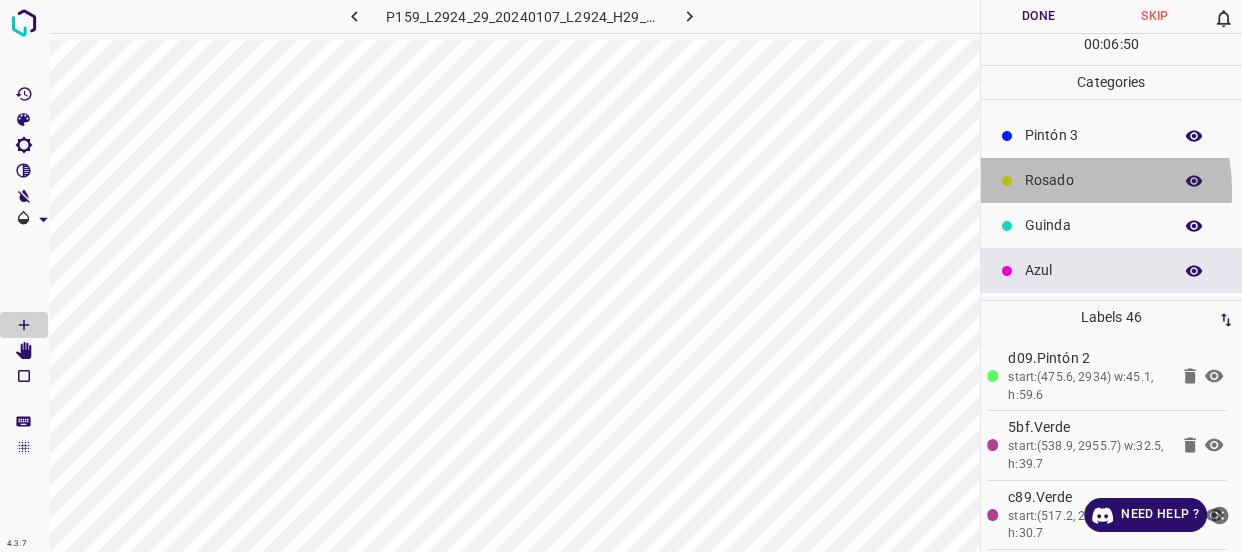 click on "Rosado" at bounding box center [1112, 180] 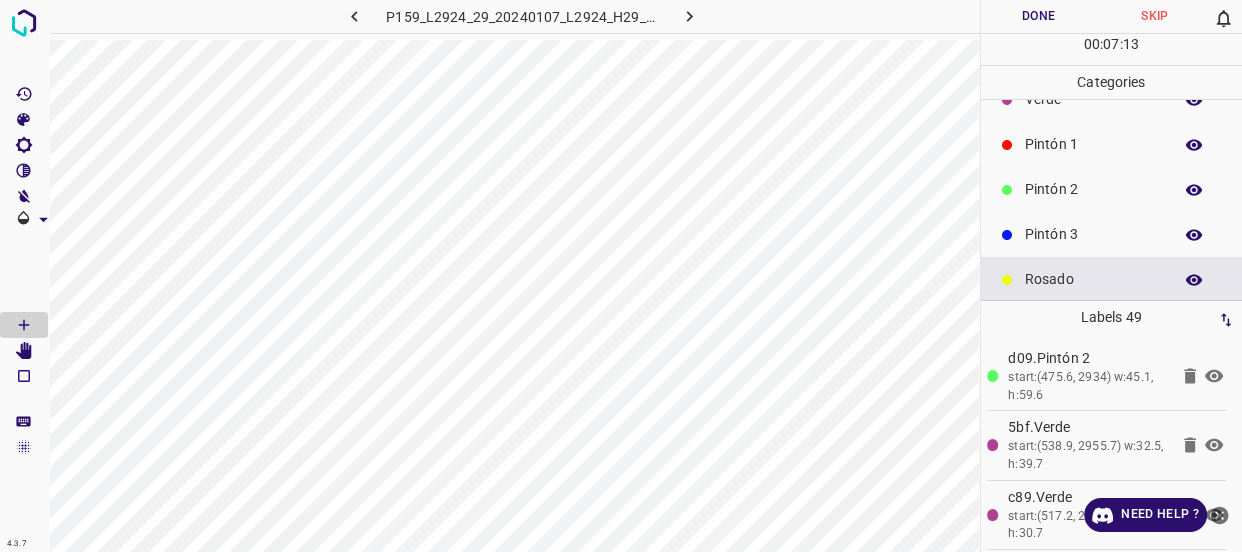 scroll, scrollTop: 0, scrollLeft: 0, axis: both 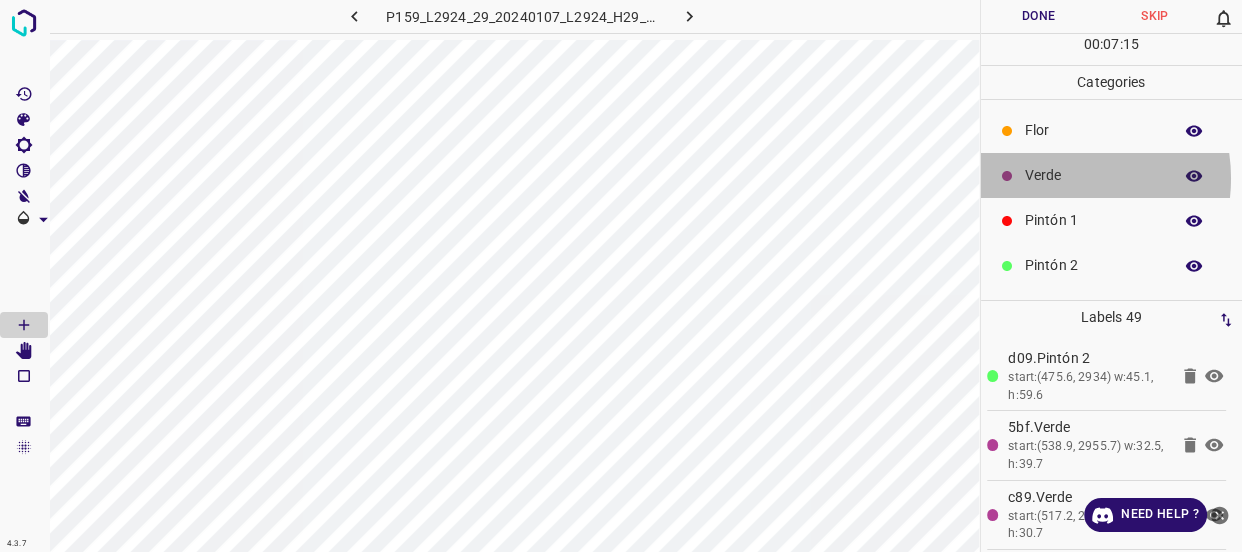 click on "Verde" at bounding box center (1093, 175) 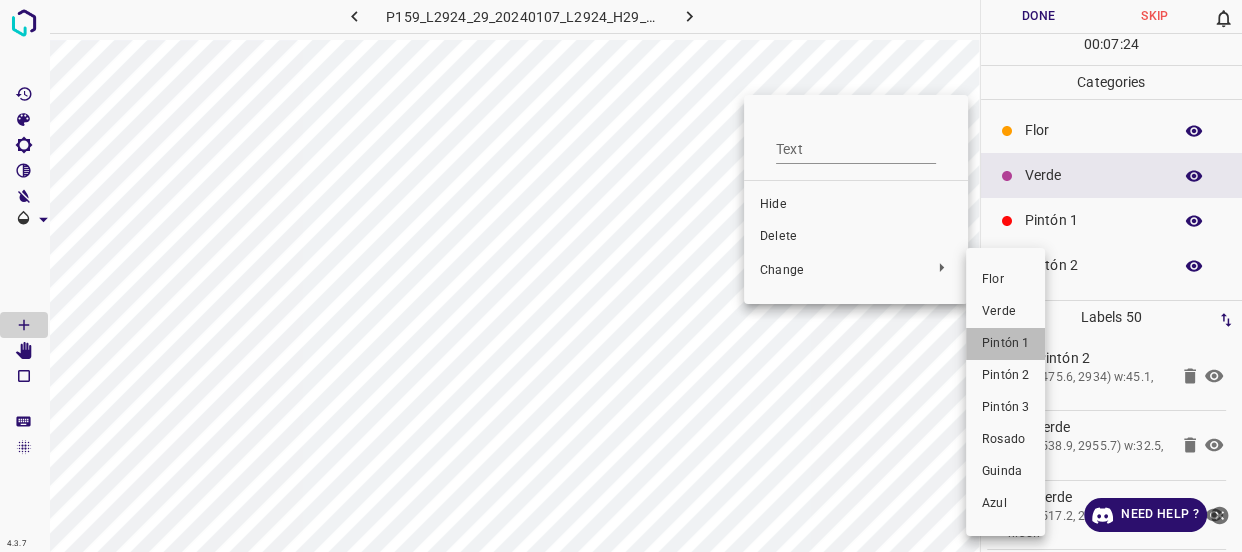 click on "Pintón 1" at bounding box center (1005, 344) 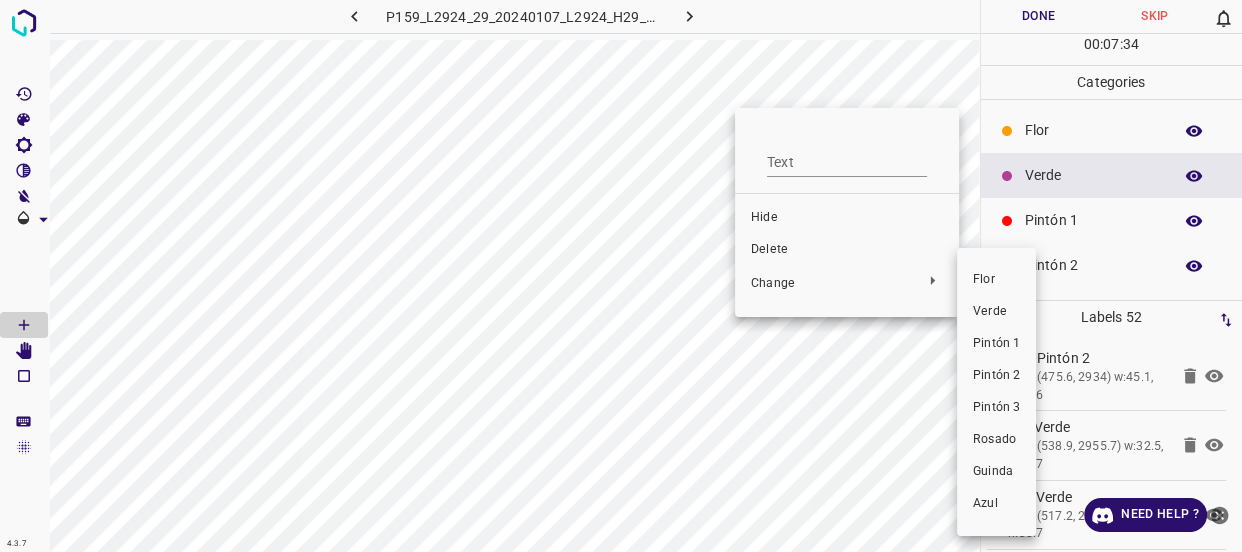 click on "Pintón 1" at bounding box center [996, 344] 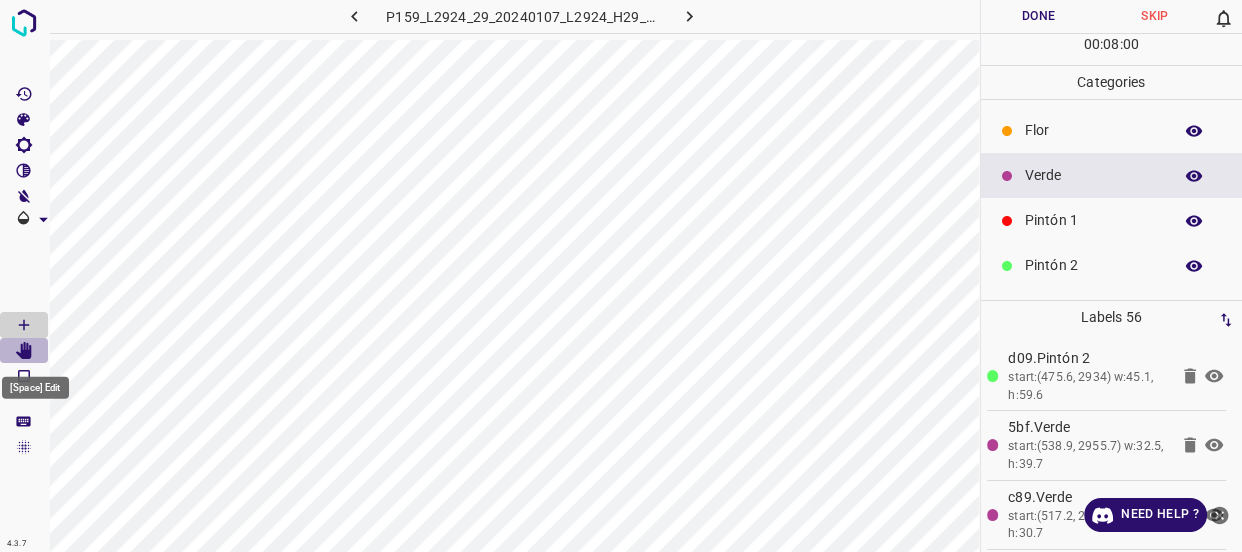 click 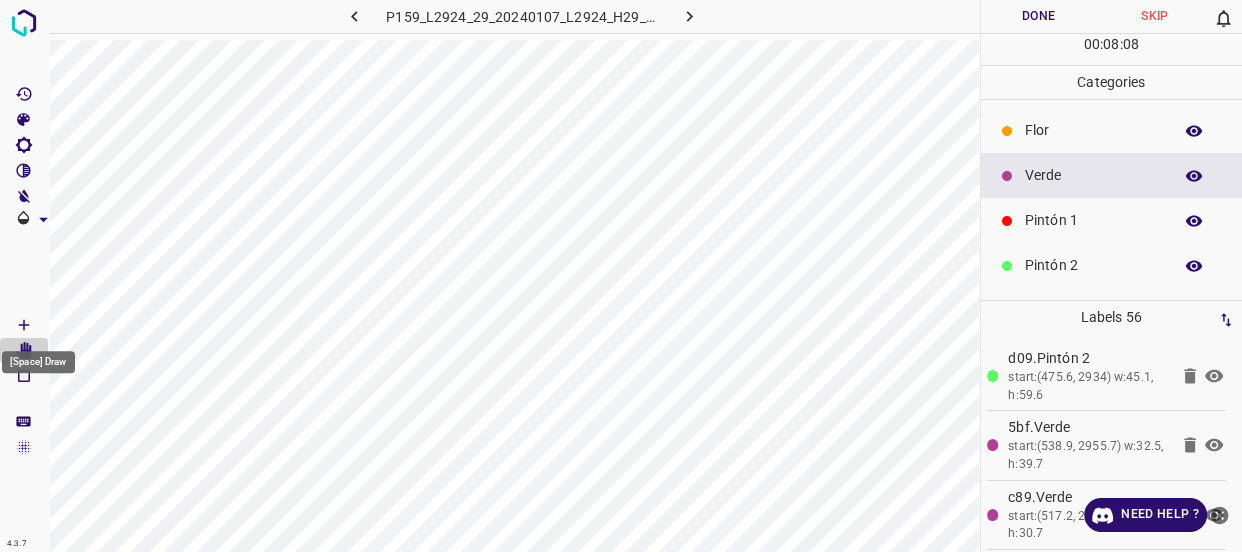 click 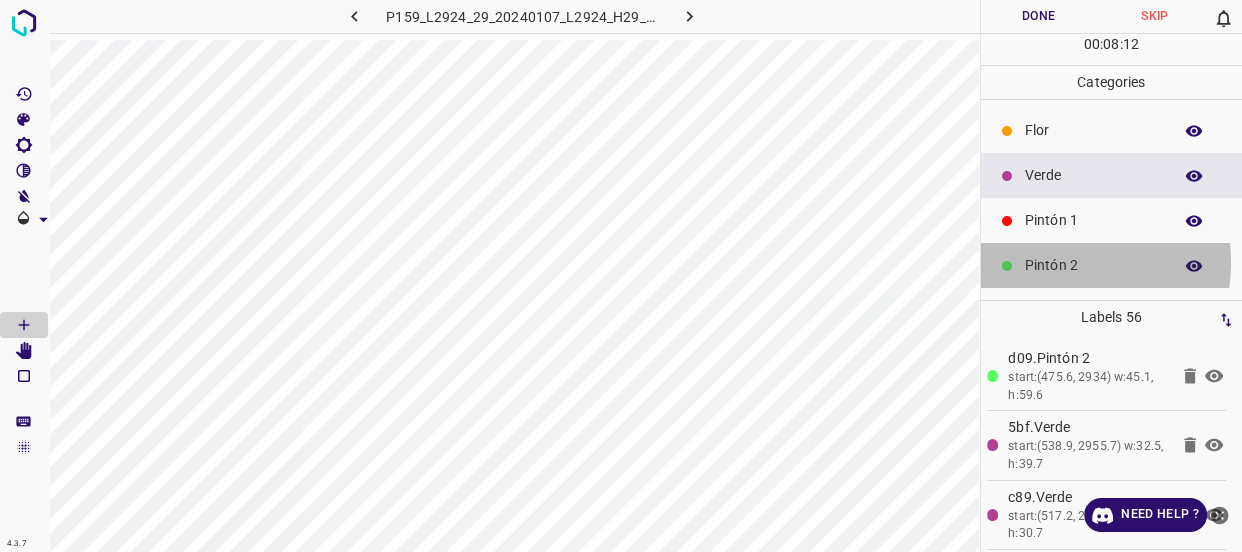 click on "Pintón 2" at bounding box center [1093, 265] 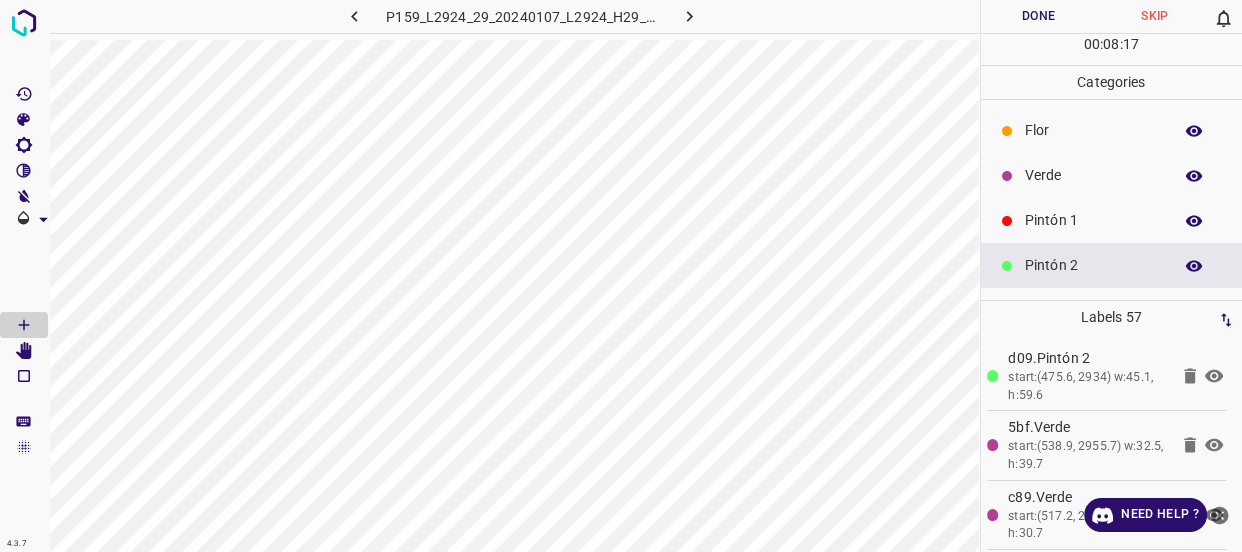 click on "Flor" at bounding box center (1093, 130) 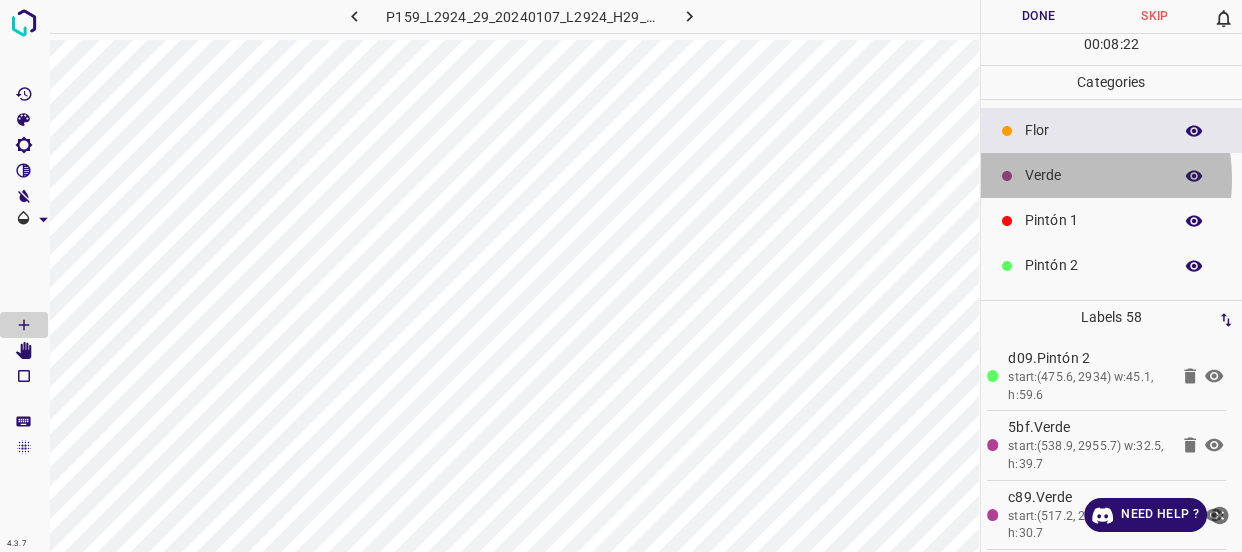click on "Verde" at bounding box center [1093, 175] 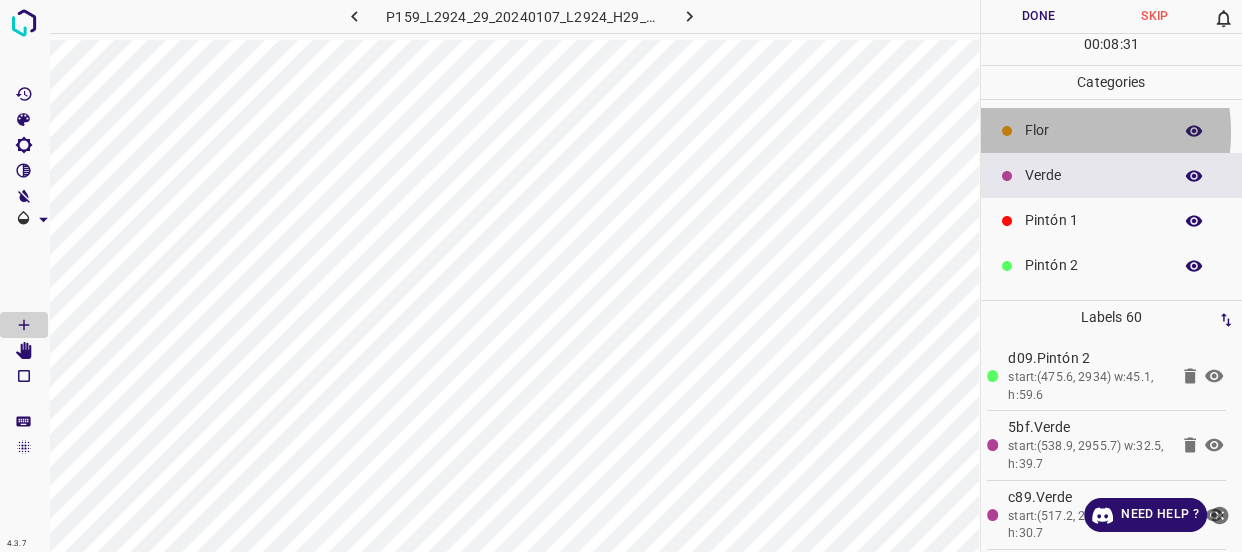 click on "Flor" at bounding box center (1093, 130) 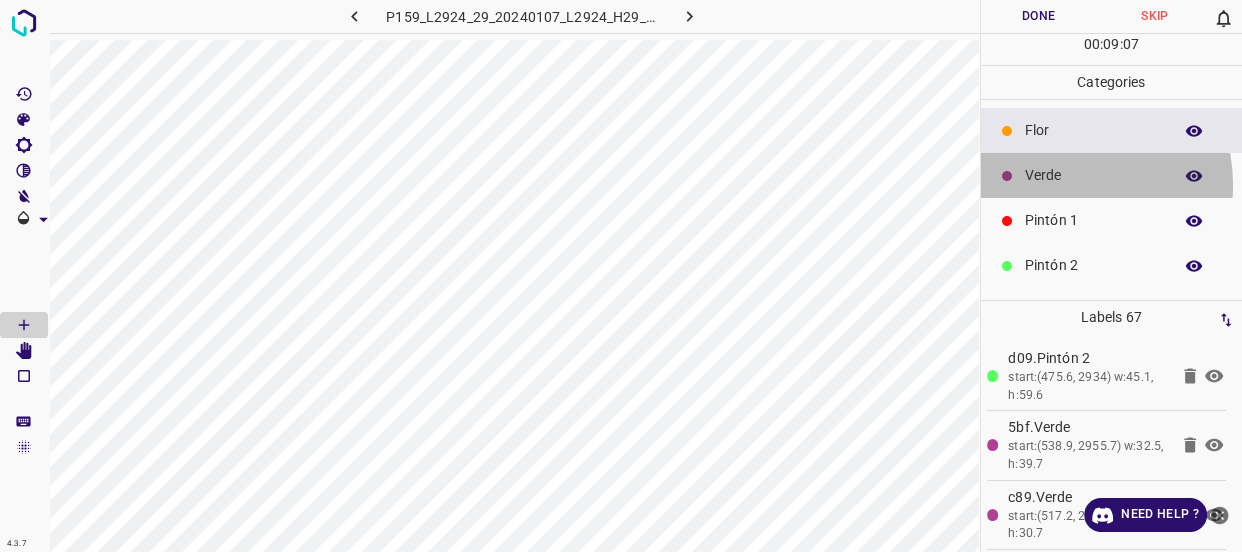 click on "Verde" at bounding box center (1093, 175) 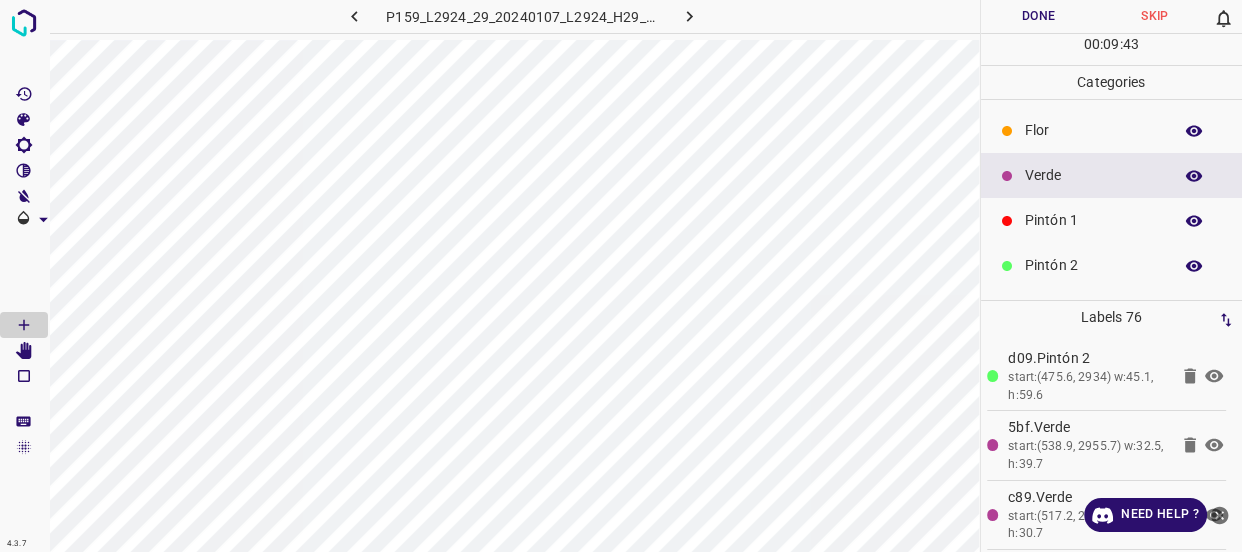 click on "Flor" at bounding box center [1093, 130] 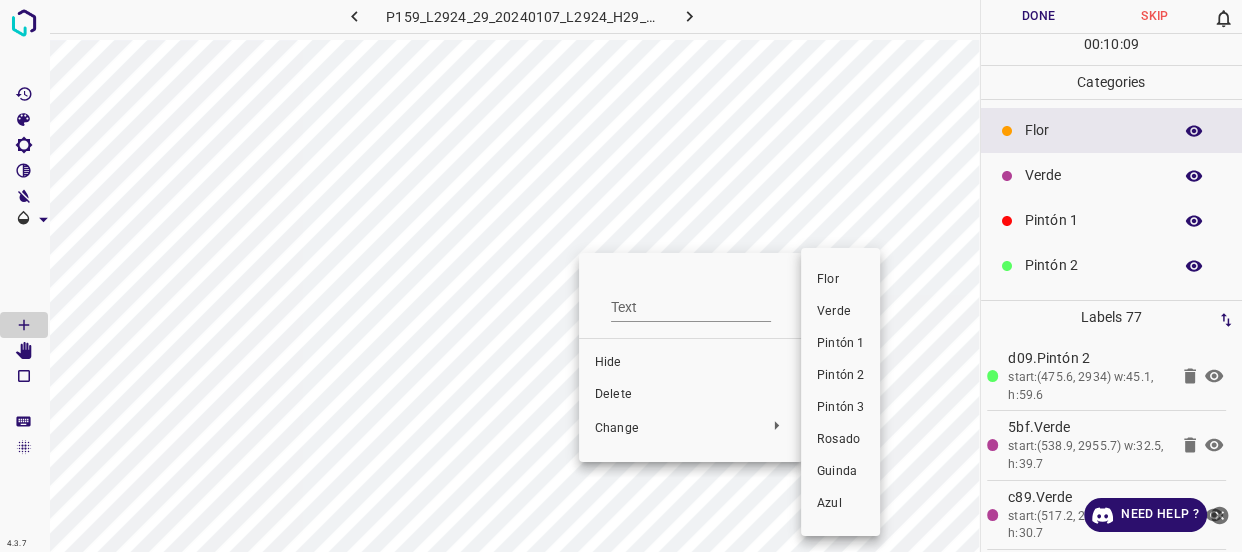 click on "Verde" at bounding box center (840, 312) 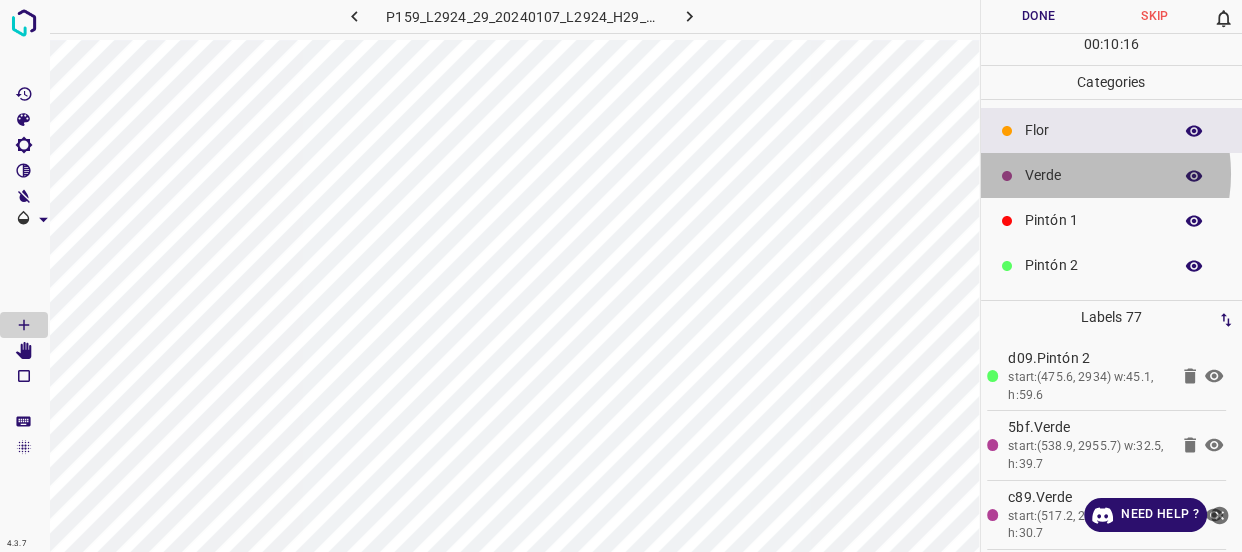 click on "Verde" at bounding box center [1093, 175] 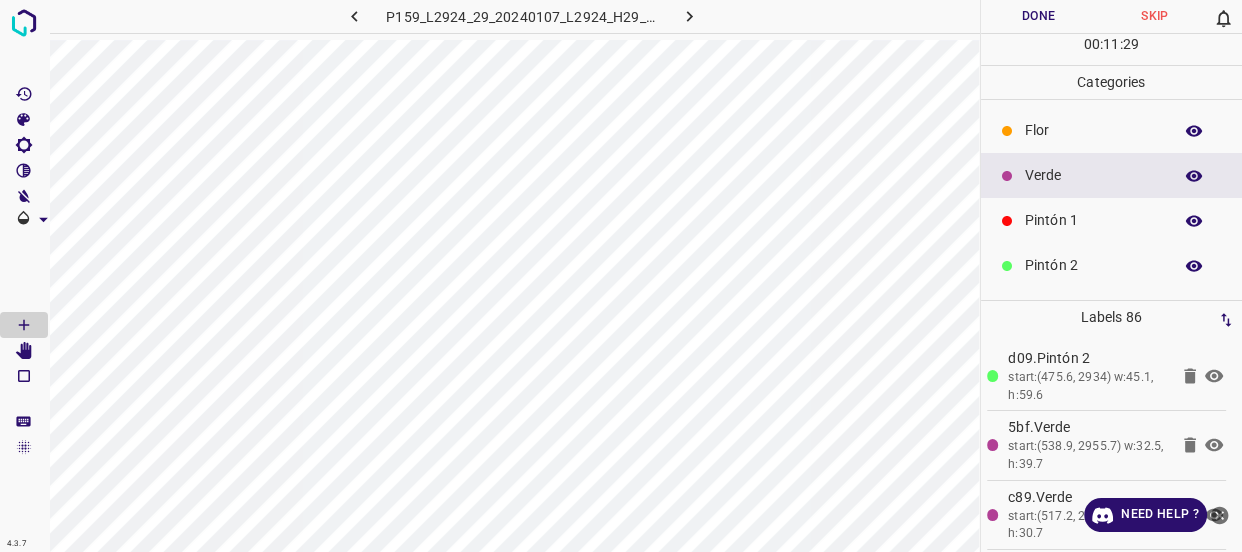 drag, startPoint x: 1054, startPoint y: 121, endPoint x: 989, endPoint y: 131, distance: 65.76473 